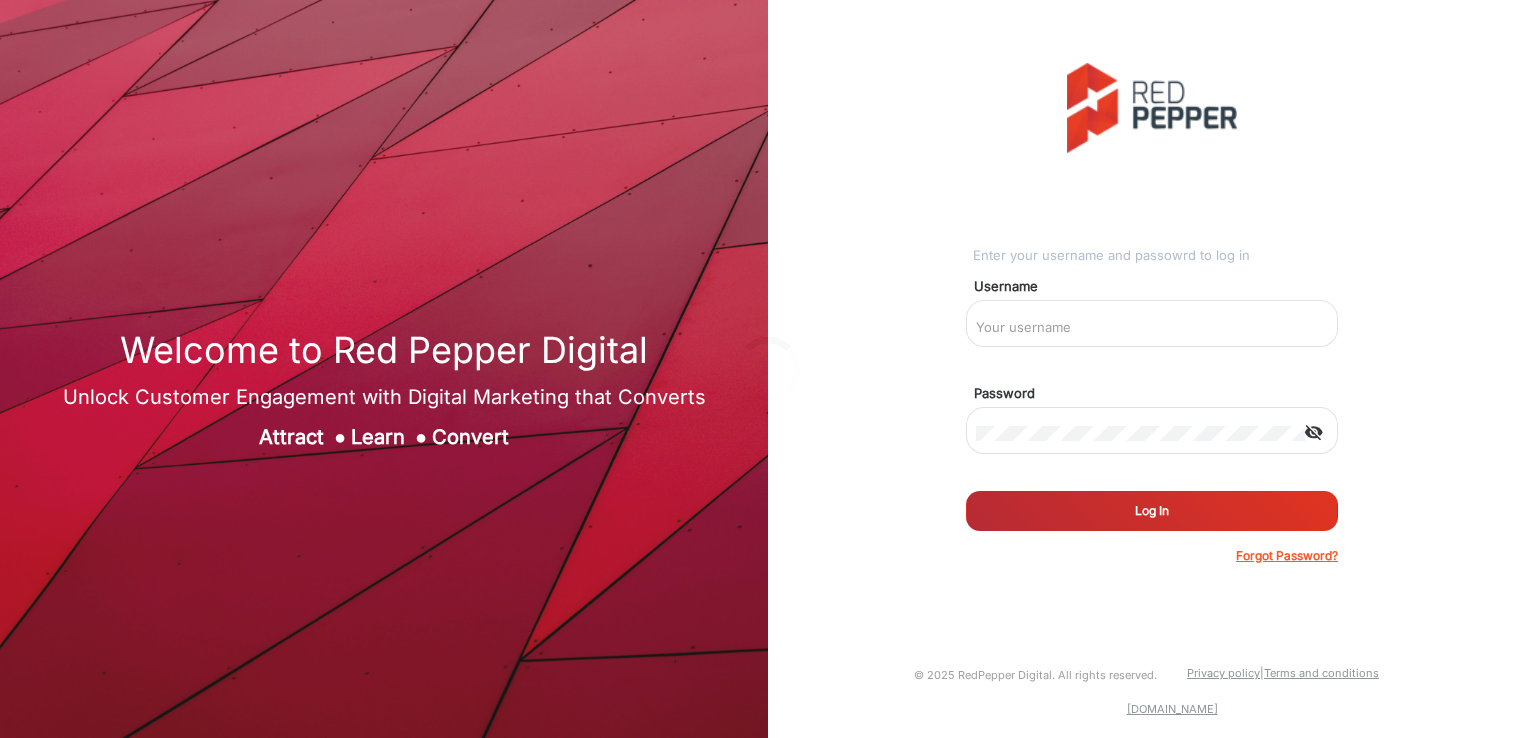scroll, scrollTop: 0, scrollLeft: 0, axis: both 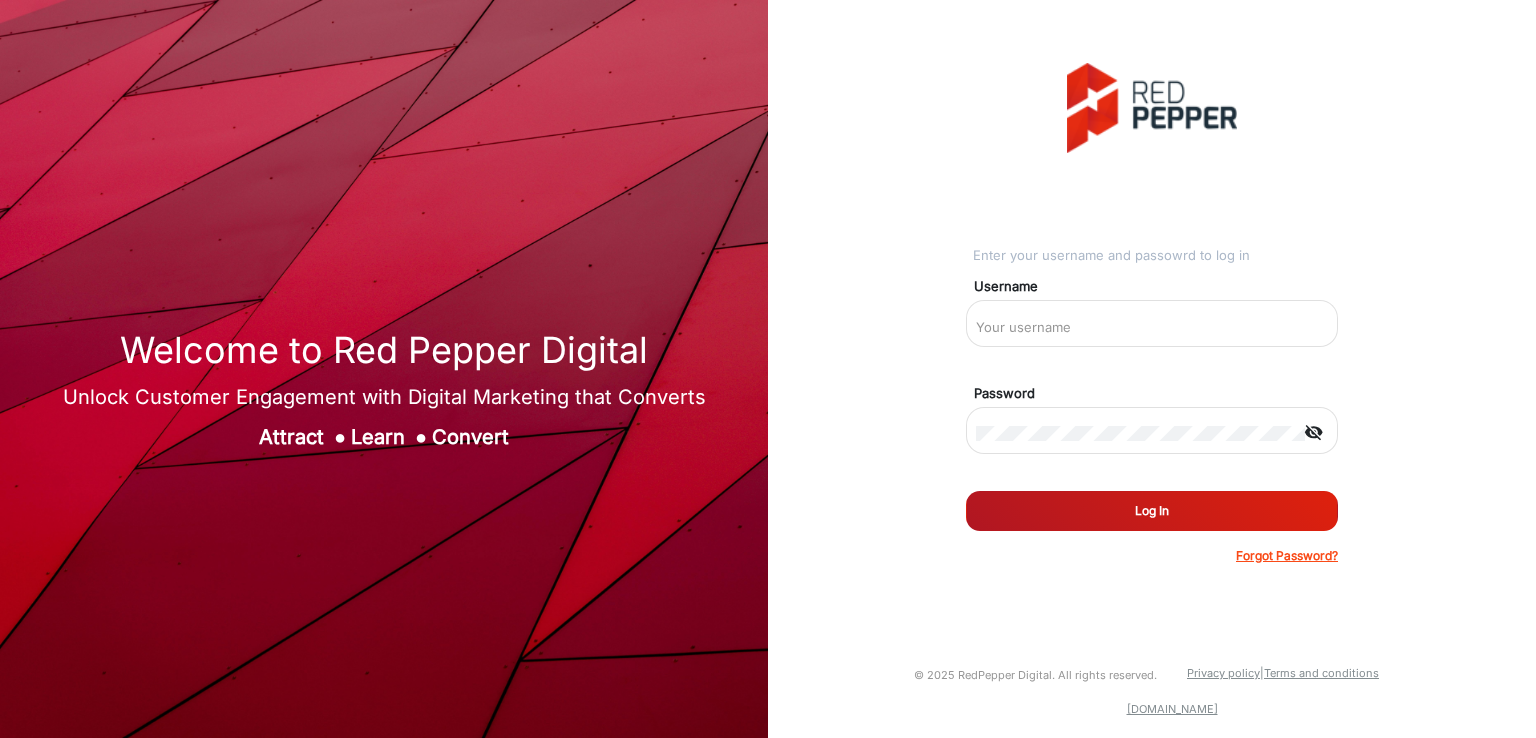 type on "[PERSON_NAME]" 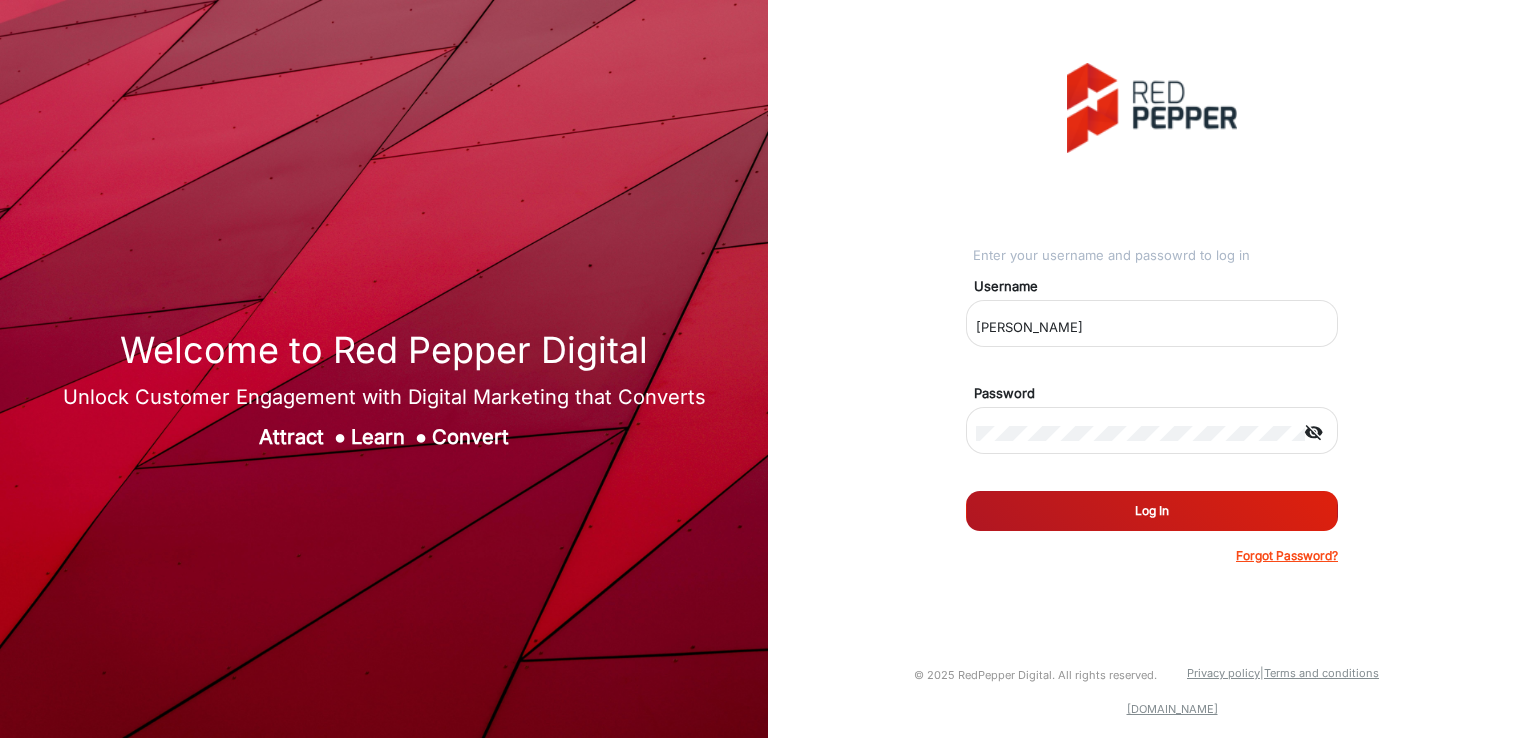 click on "Log In" 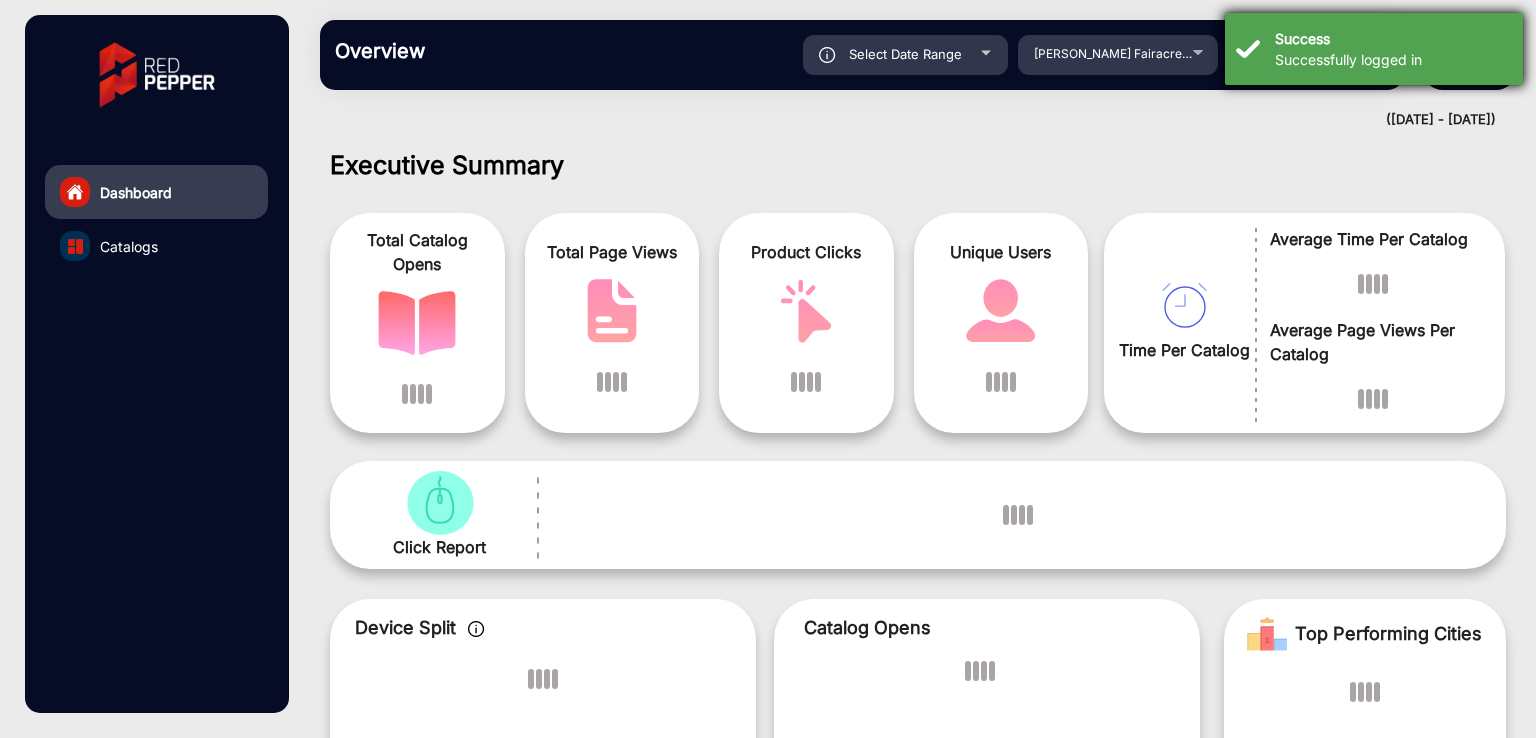 scroll, scrollTop: 15, scrollLeft: 0, axis: vertical 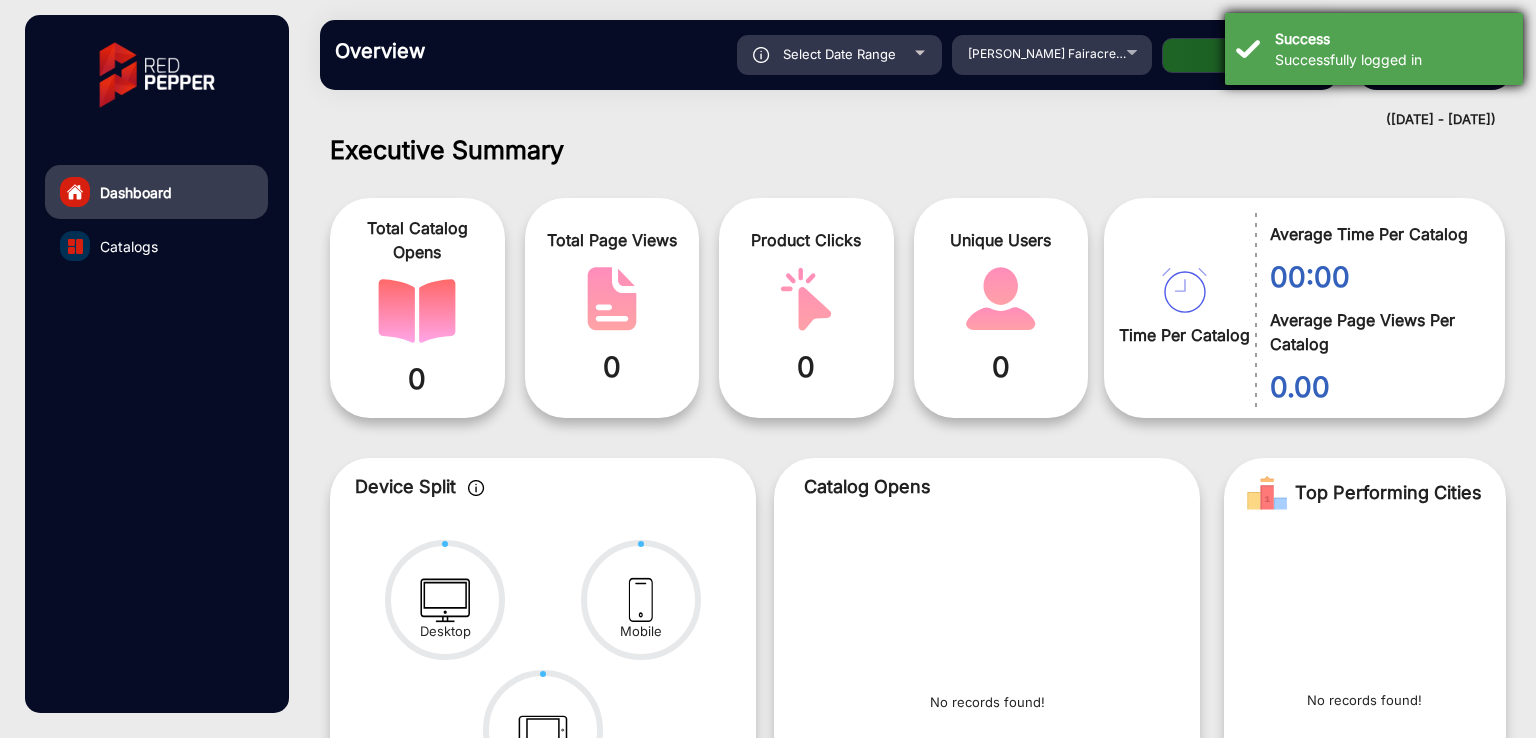 click on "([DATE] - [DATE])" at bounding box center [898, 120] 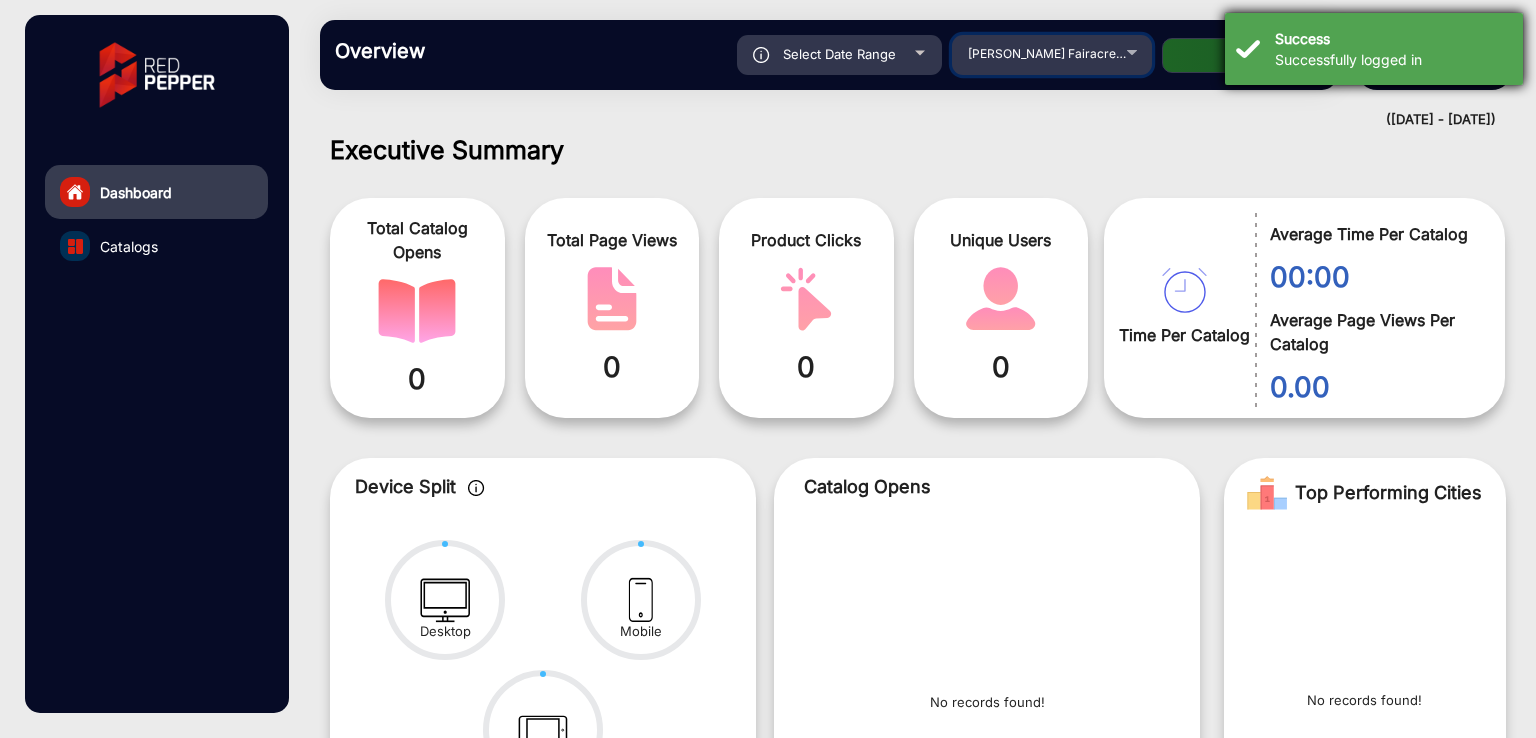 click on "[PERSON_NAME] Fairacre Farms" at bounding box center (1061, 53) 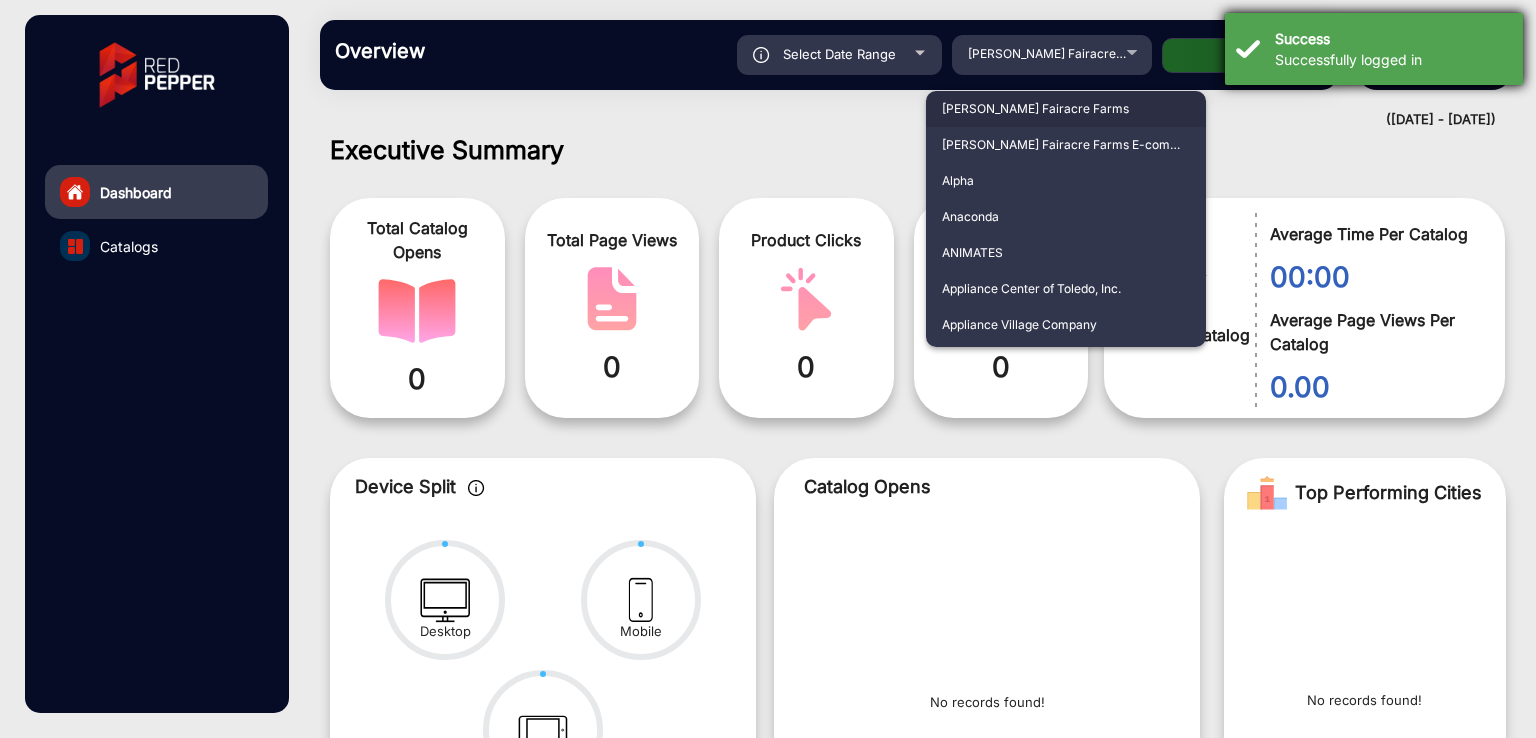 scroll, scrollTop: 4858, scrollLeft: 0, axis: vertical 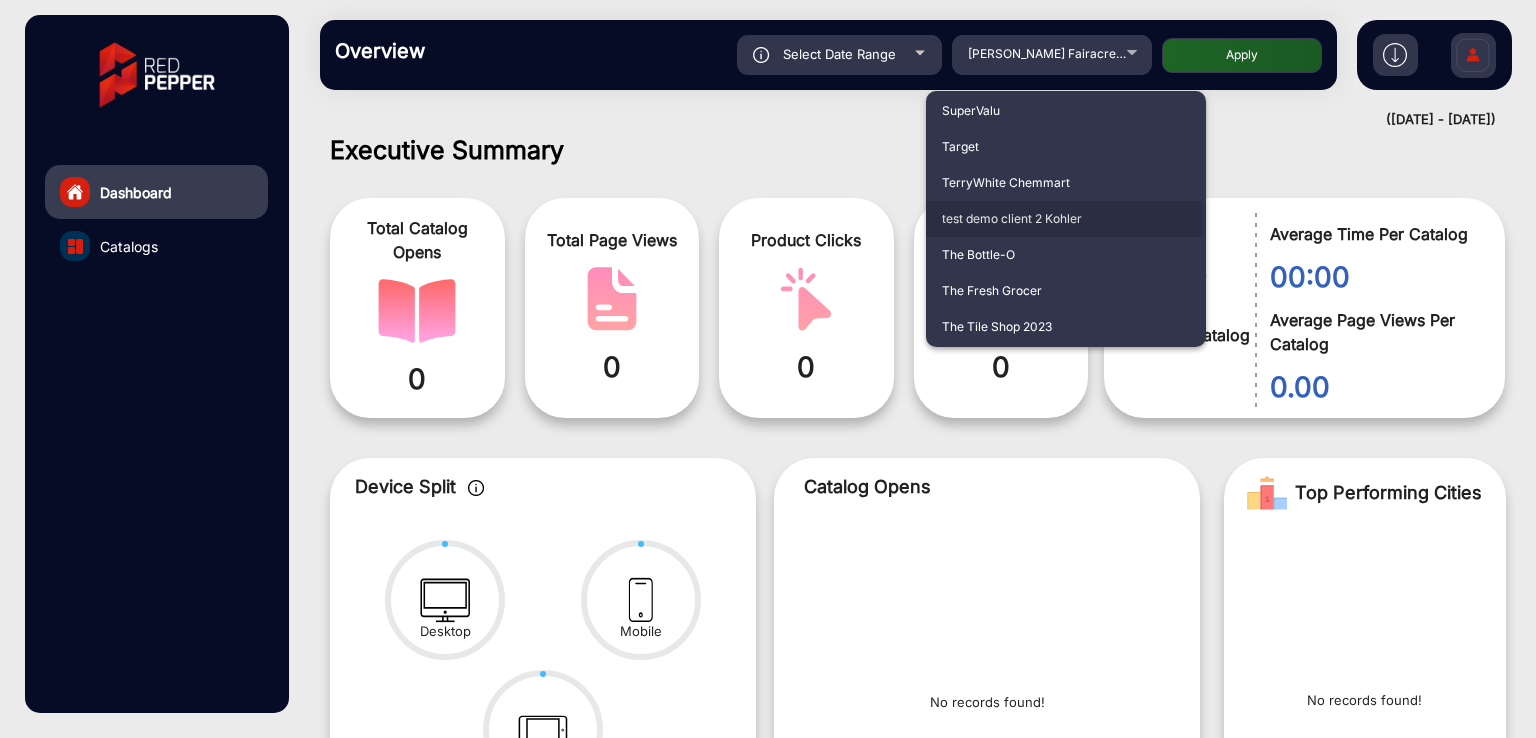 click on "test demo client 2 Kohler" at bounding box center (1066, 219) 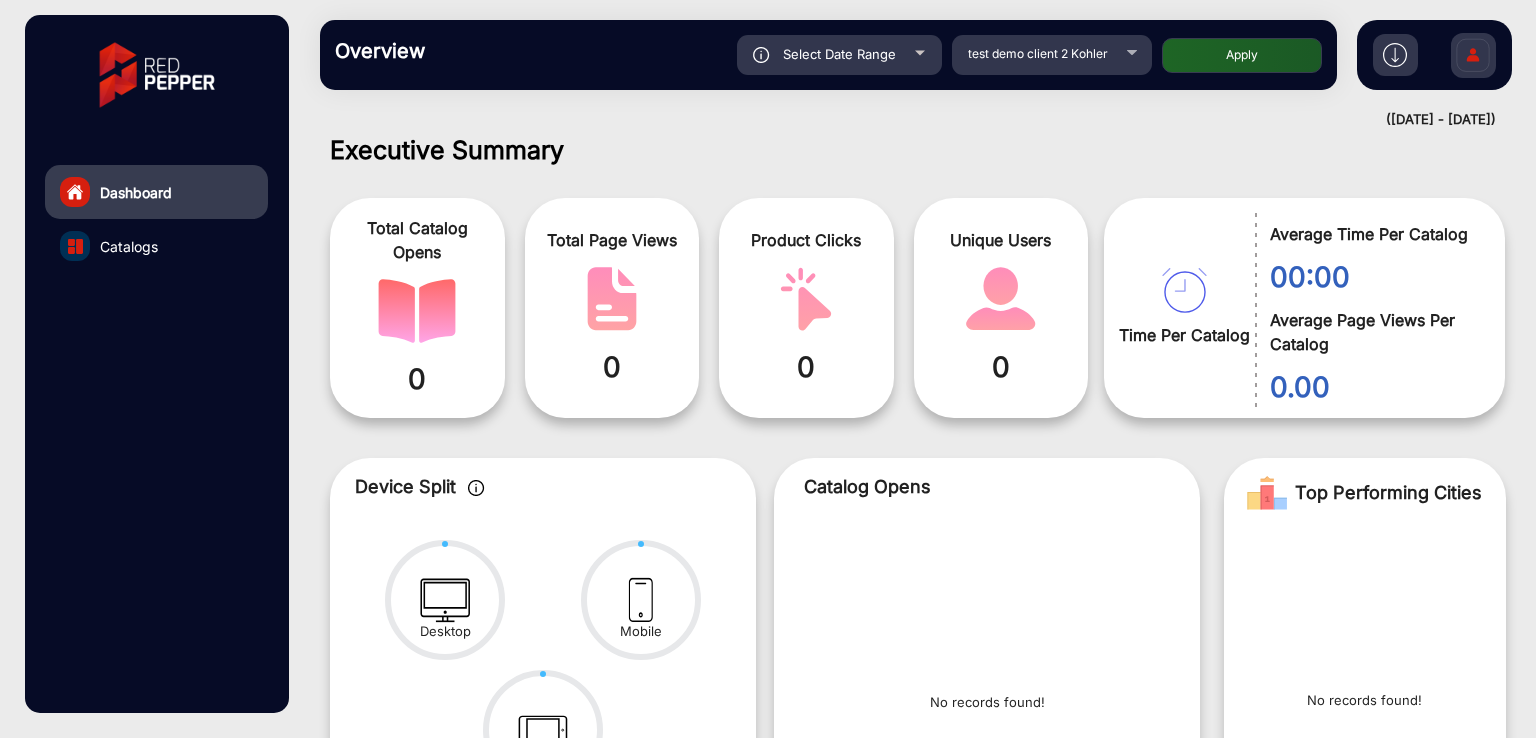 click on "Apply" 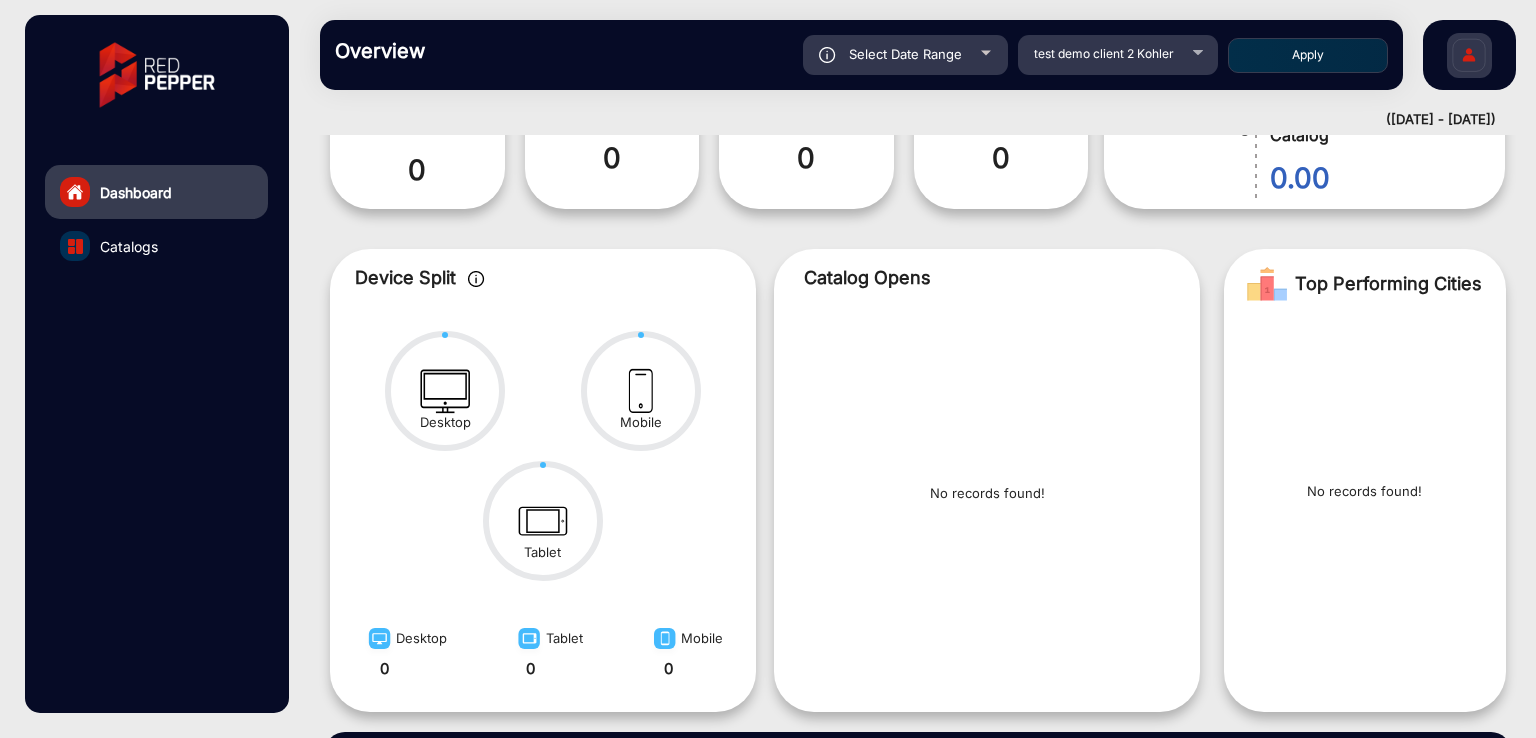 scroll, scrollTop: 0, scrollLeft: 0, axis: both 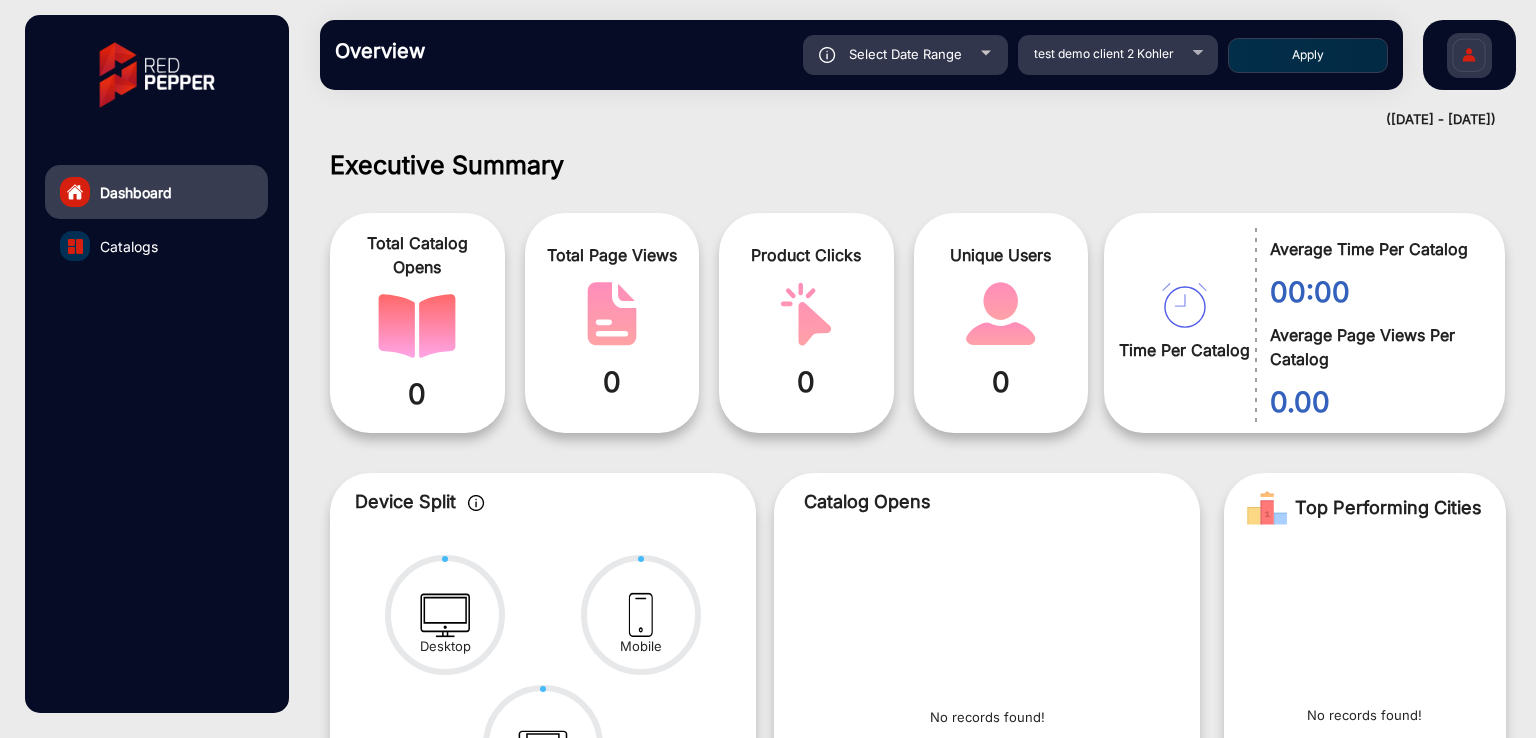 click on "Select Date Range" 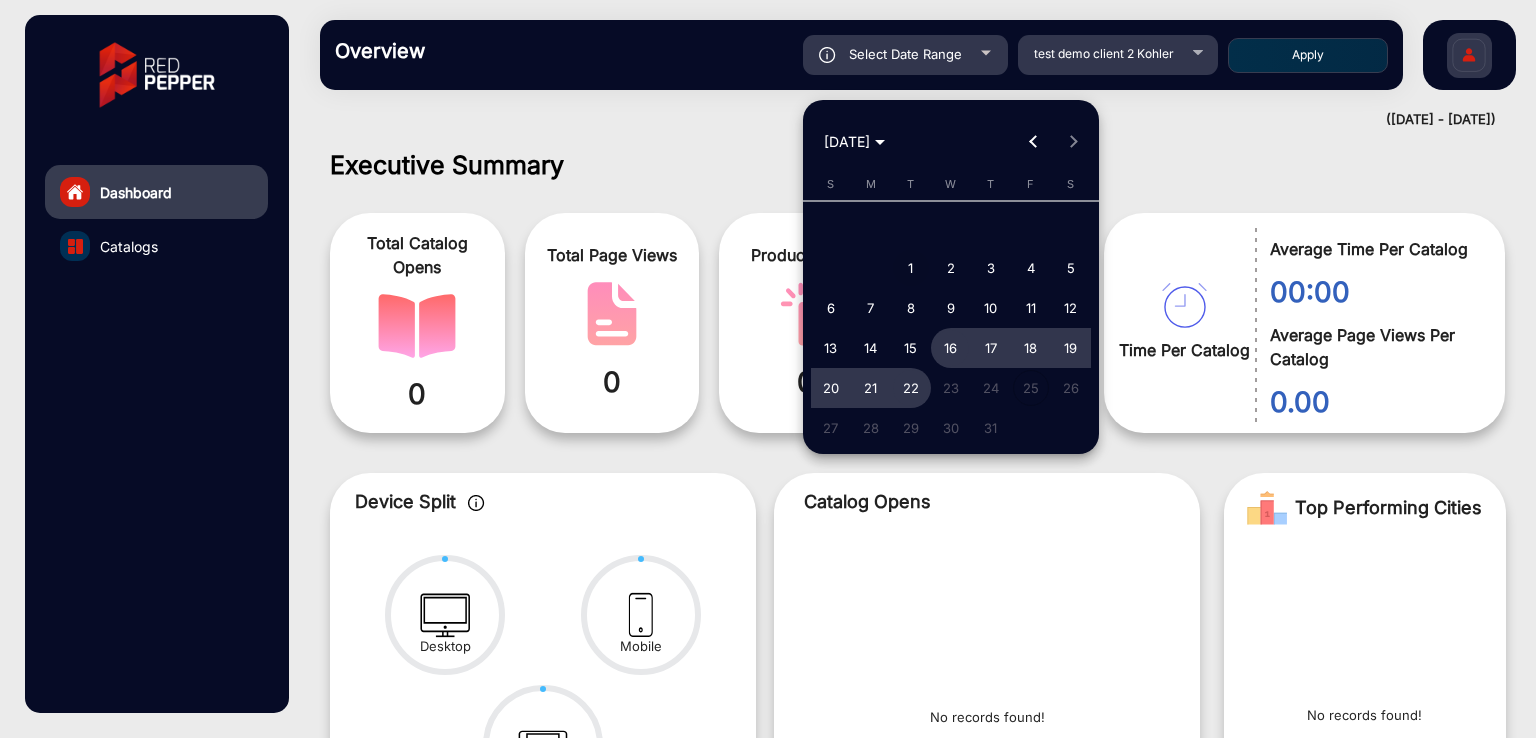 click on "1" at bounding box center [911, 268] 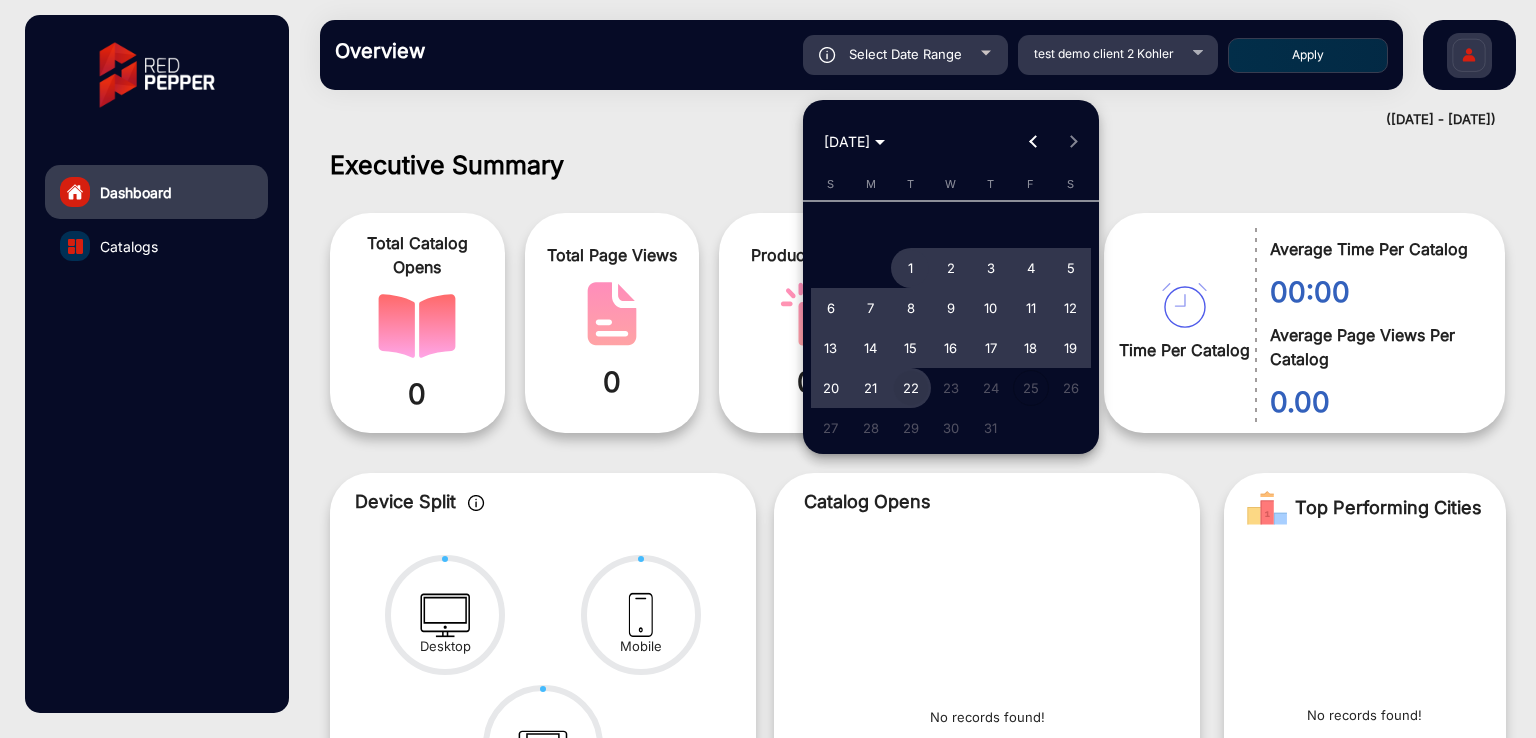 click on "22" at bounding box center (911, 388) 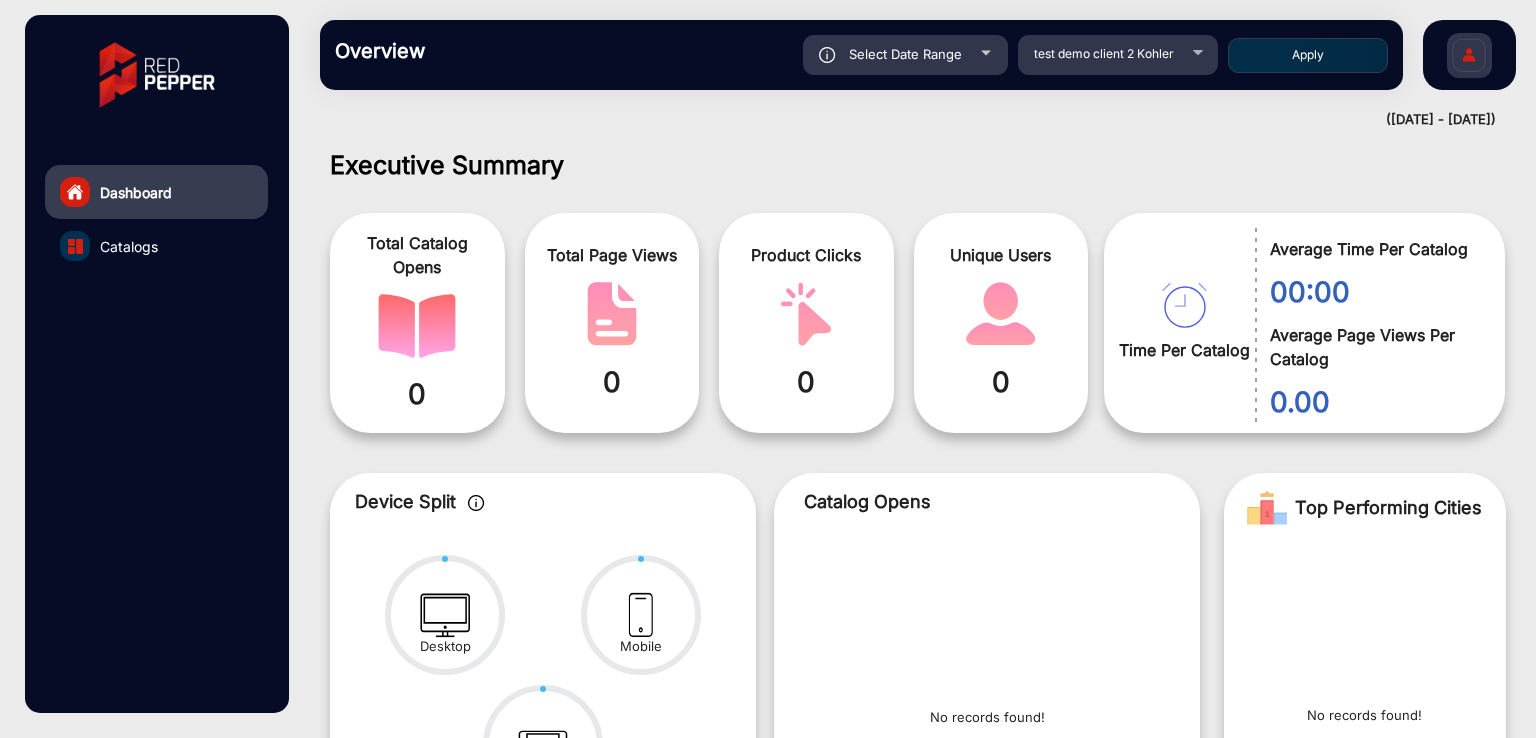 click on "Overview  Reports Understand what makes your customers tick and learn how they are consuming your content. Select Date Range [DATE] - [DATE] Choose date test demo client 2 Kohler Apply" 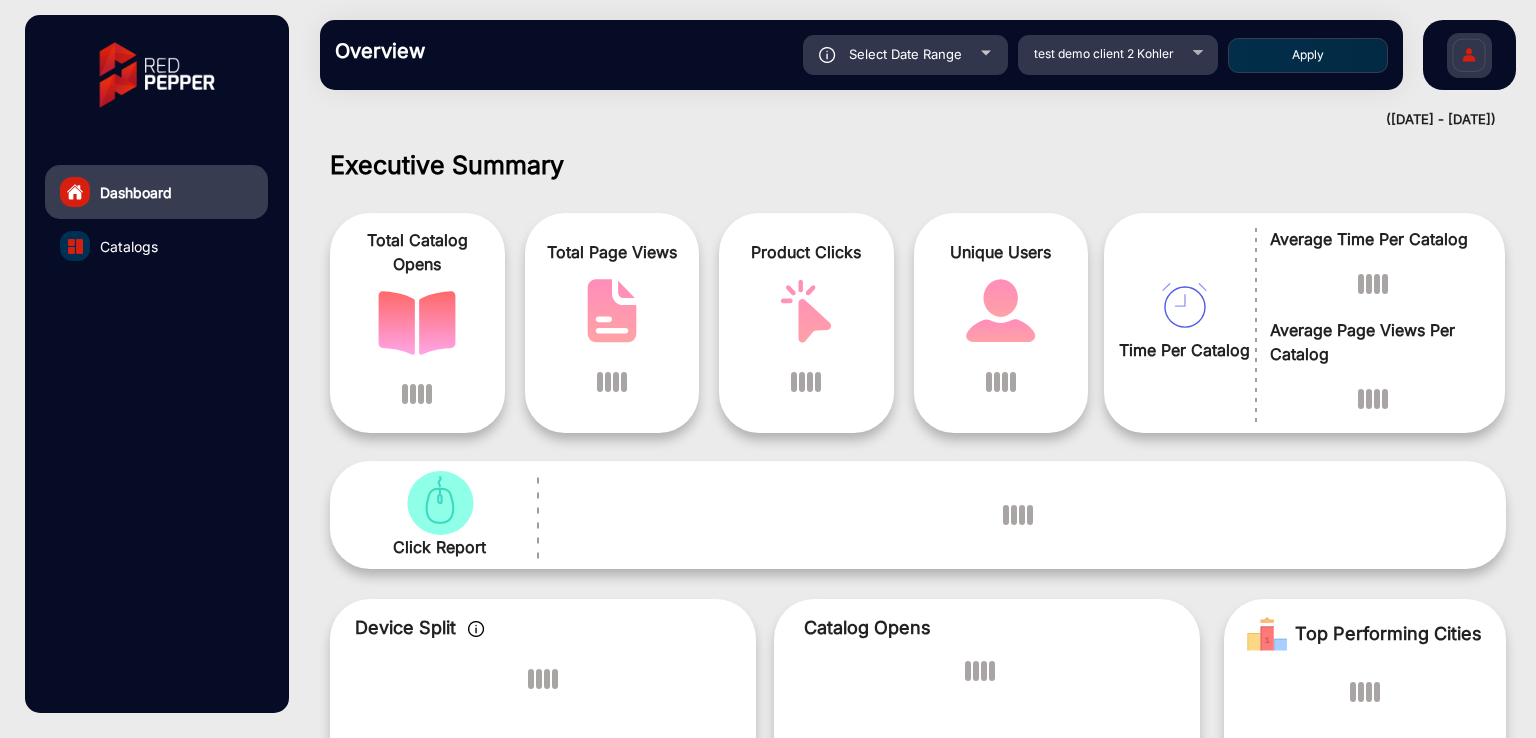 scroll, scrollTop: 15, scrollLeft: 0, axis: vertical 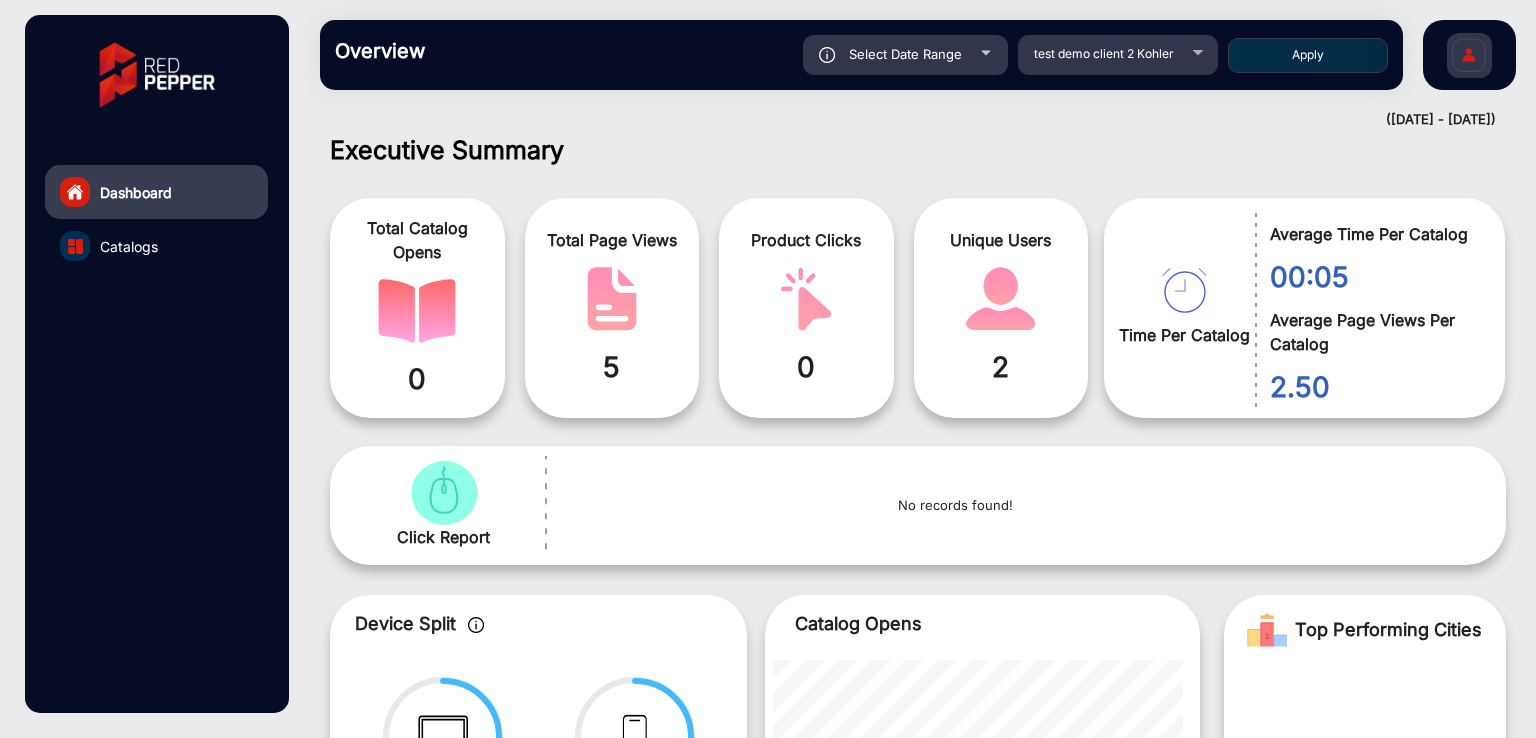 click on "Catalogs" 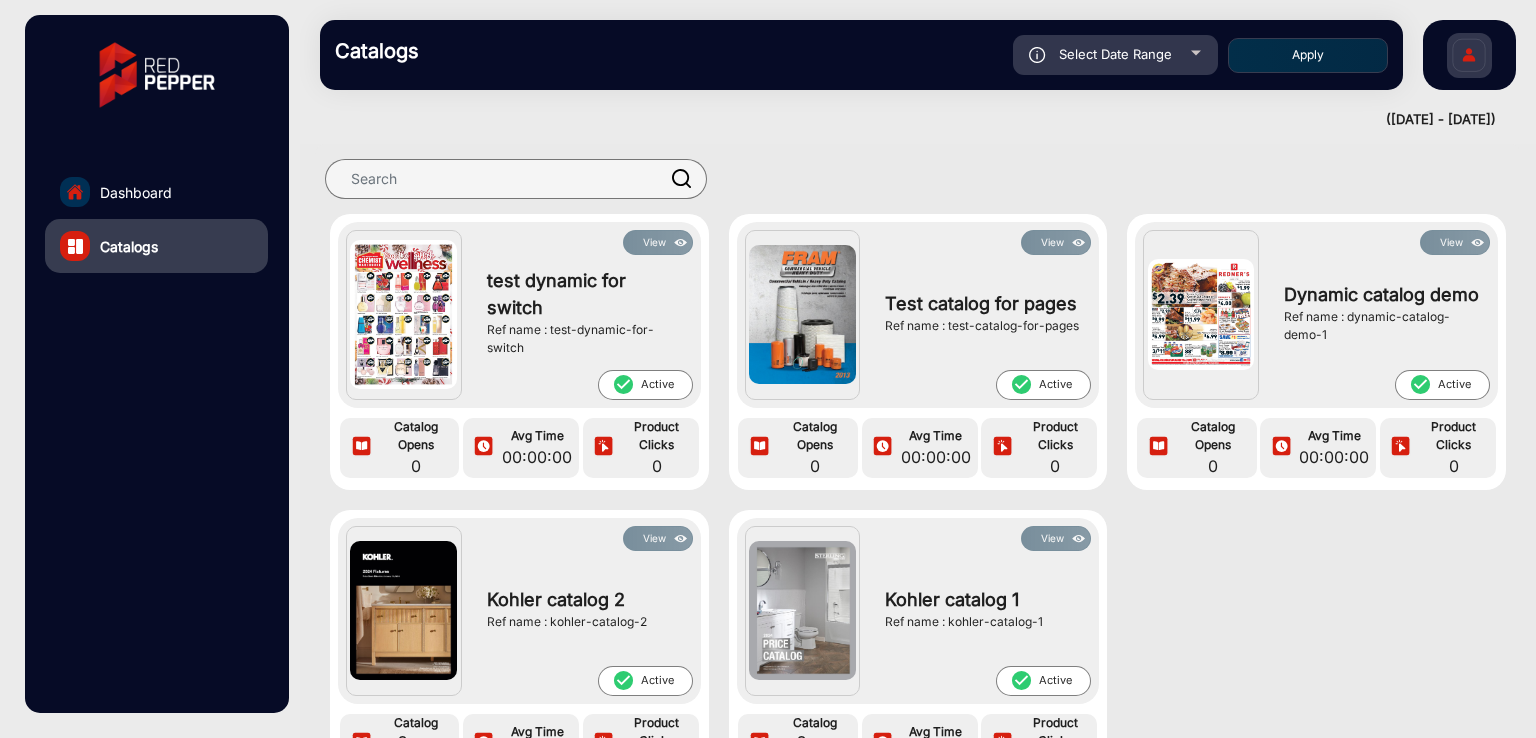 scroll, scrollTop: 0, scrollLeft: 0, axis: both 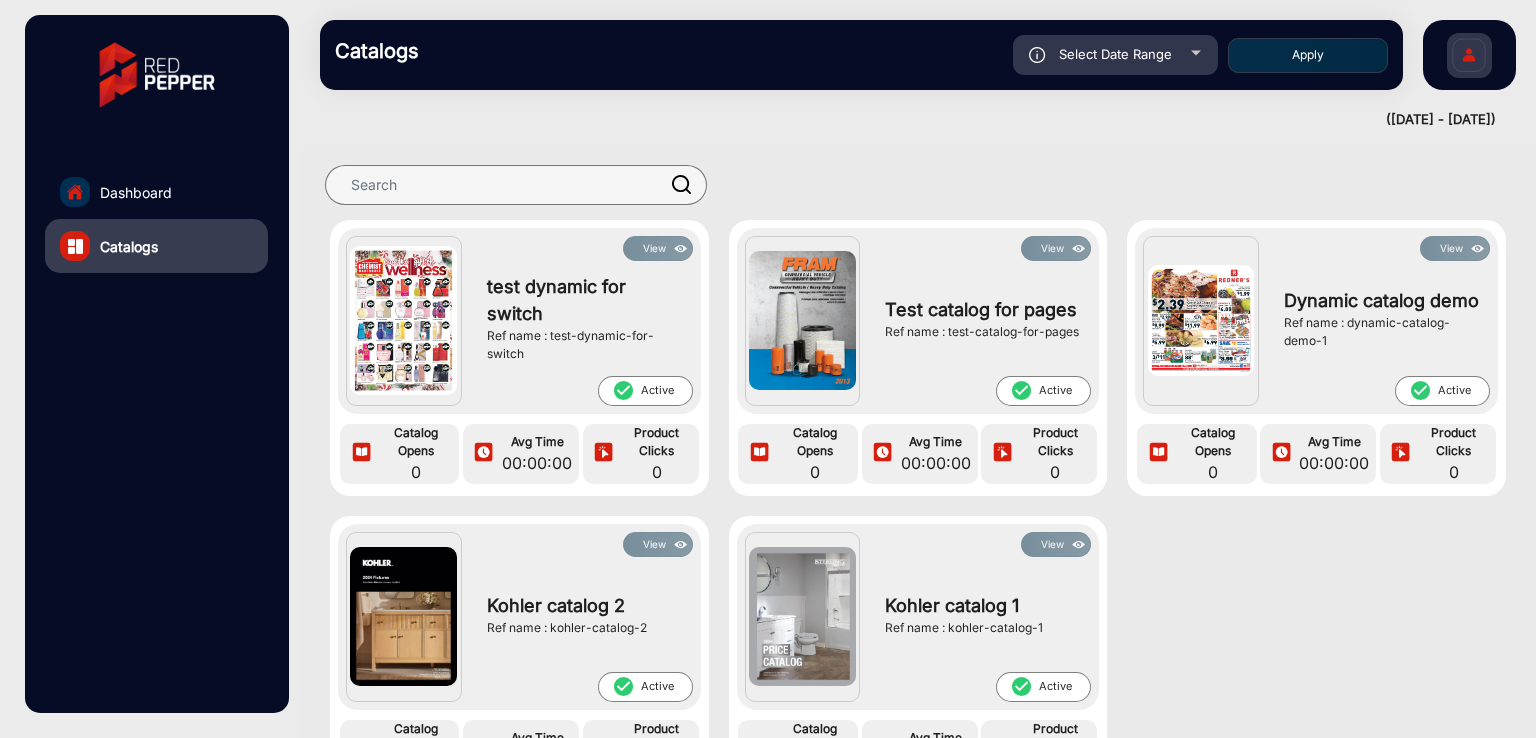click on "Dashboard" 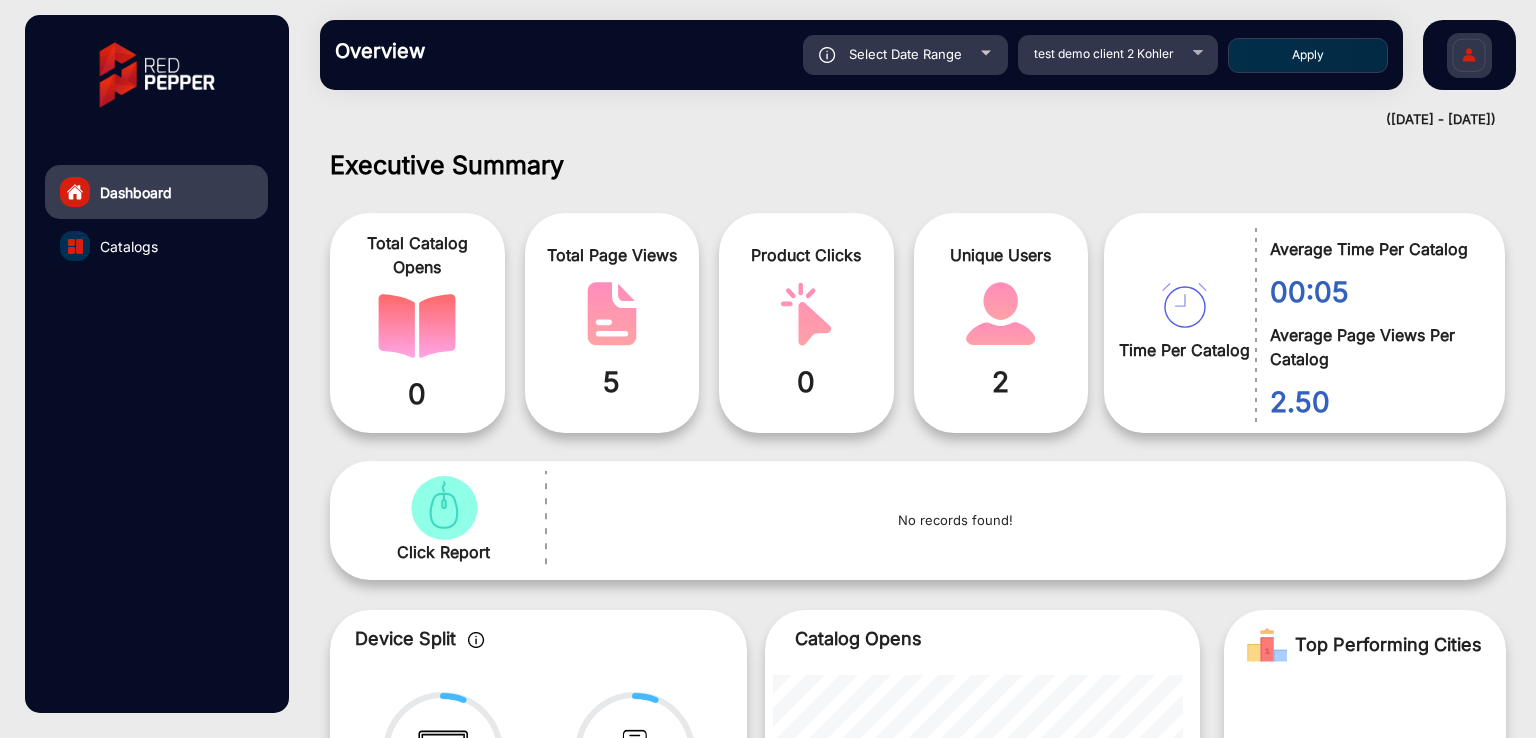 scroll, scrollTop: 15, scrollLeft: 0, axis: vertical 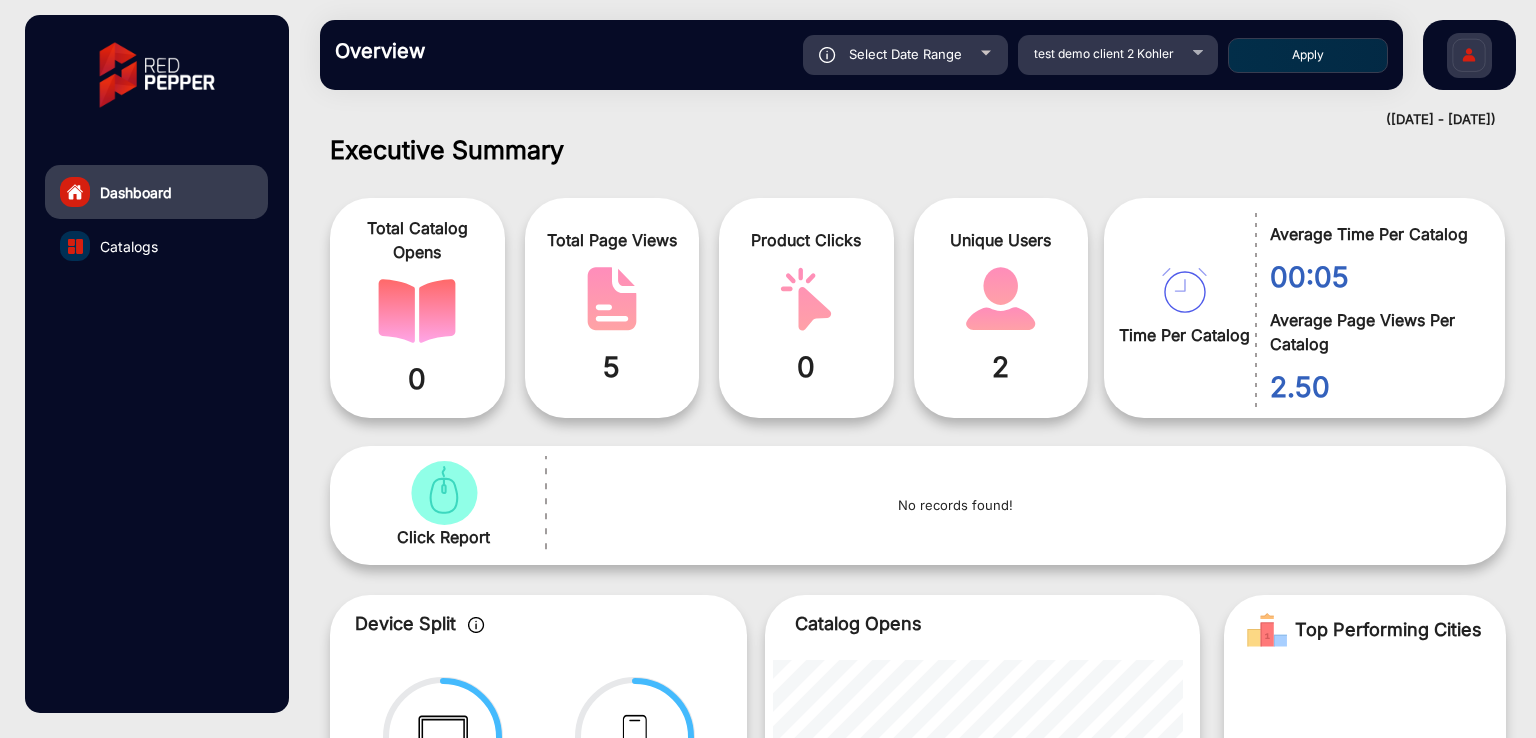 click on "Select Date Range" 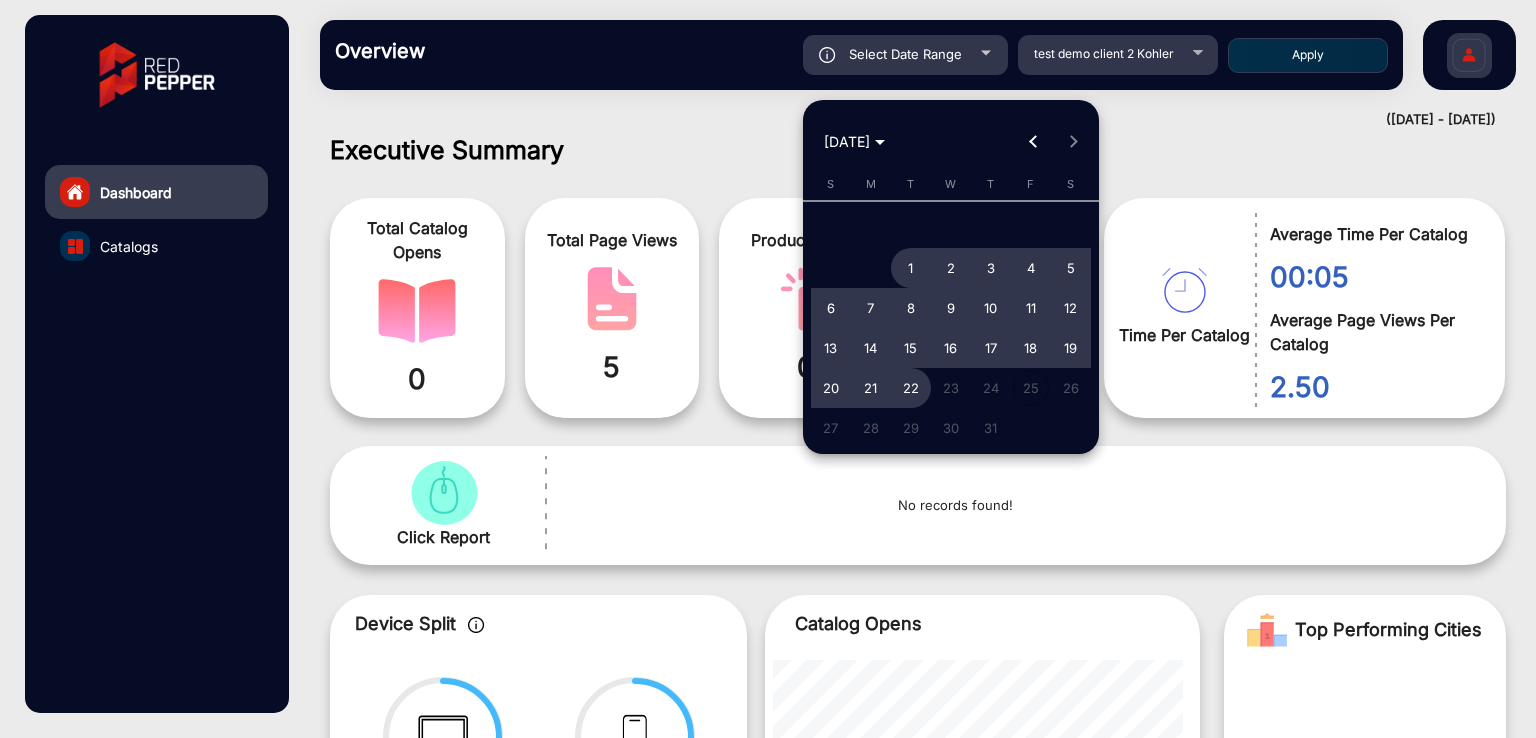 click at bounding box center (1034, 142) 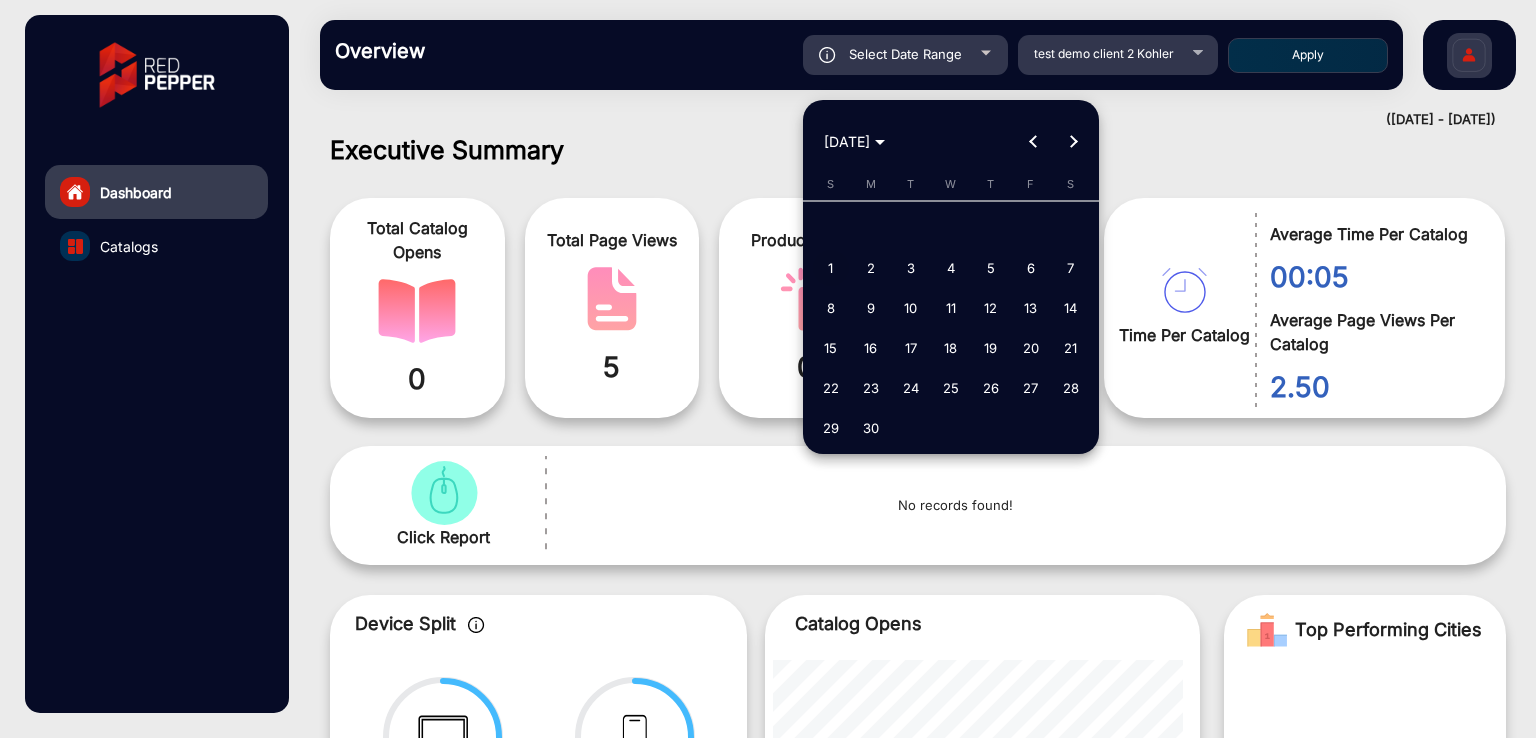 click on "1" at bounding box center [831, 268] 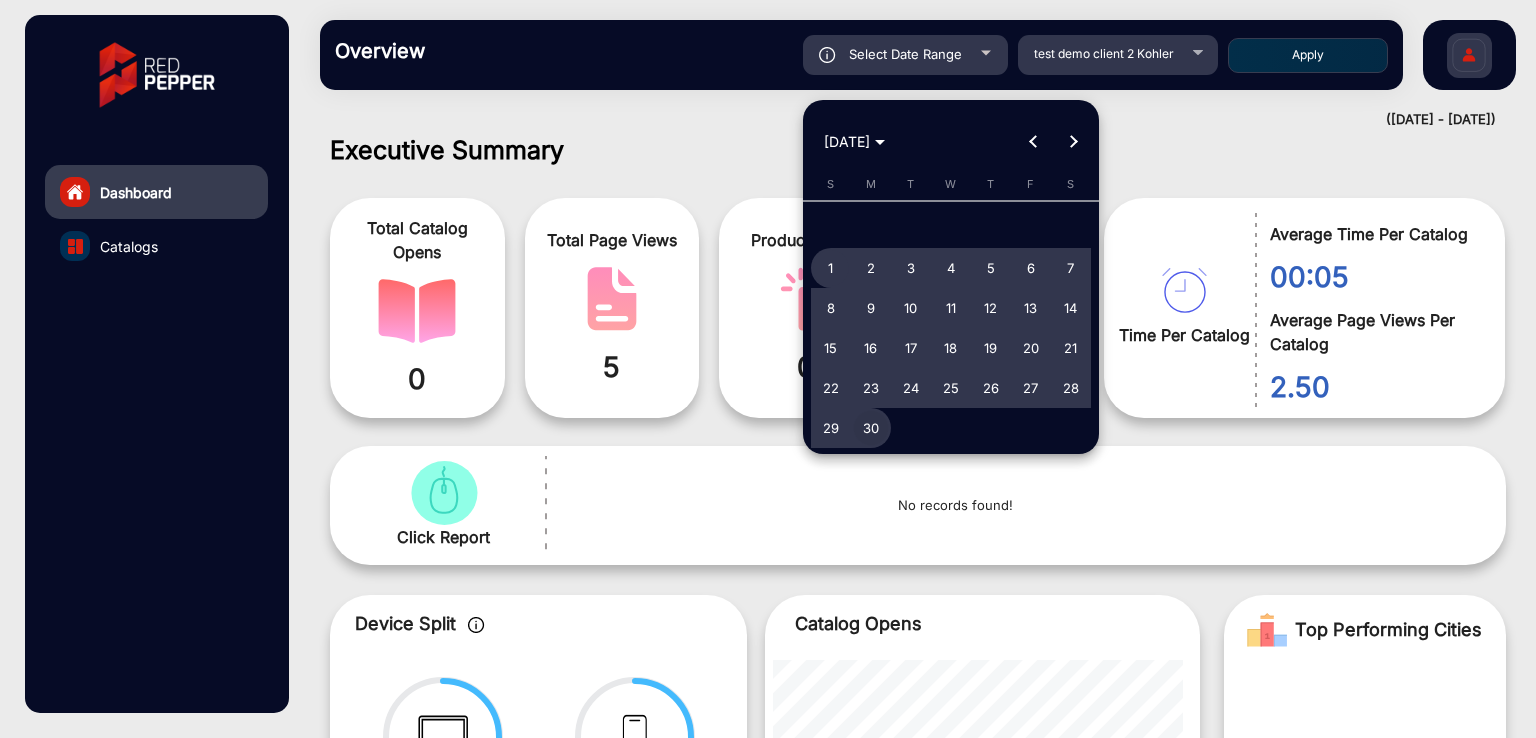 click on "30" at bounding box center [871, 428] 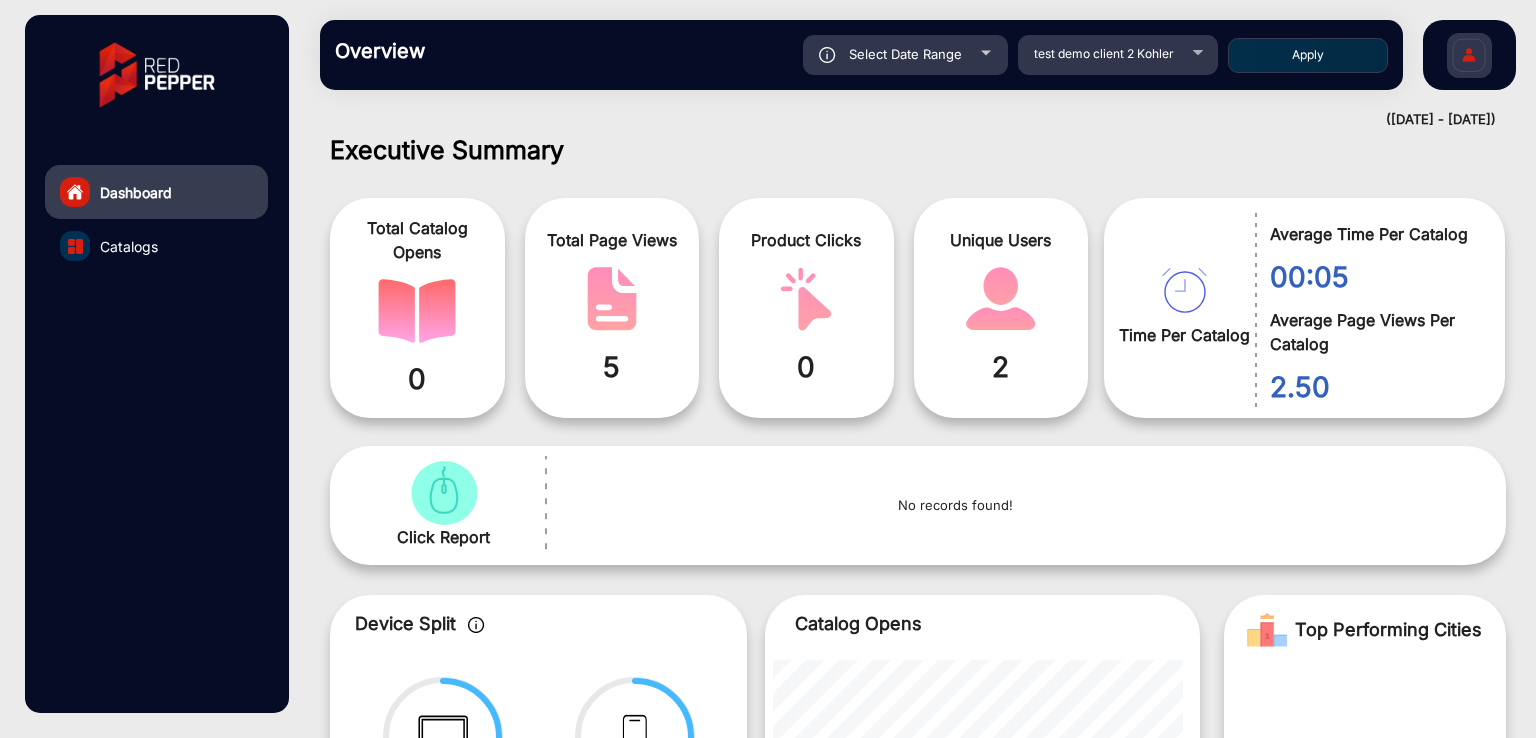 click on "Apply" 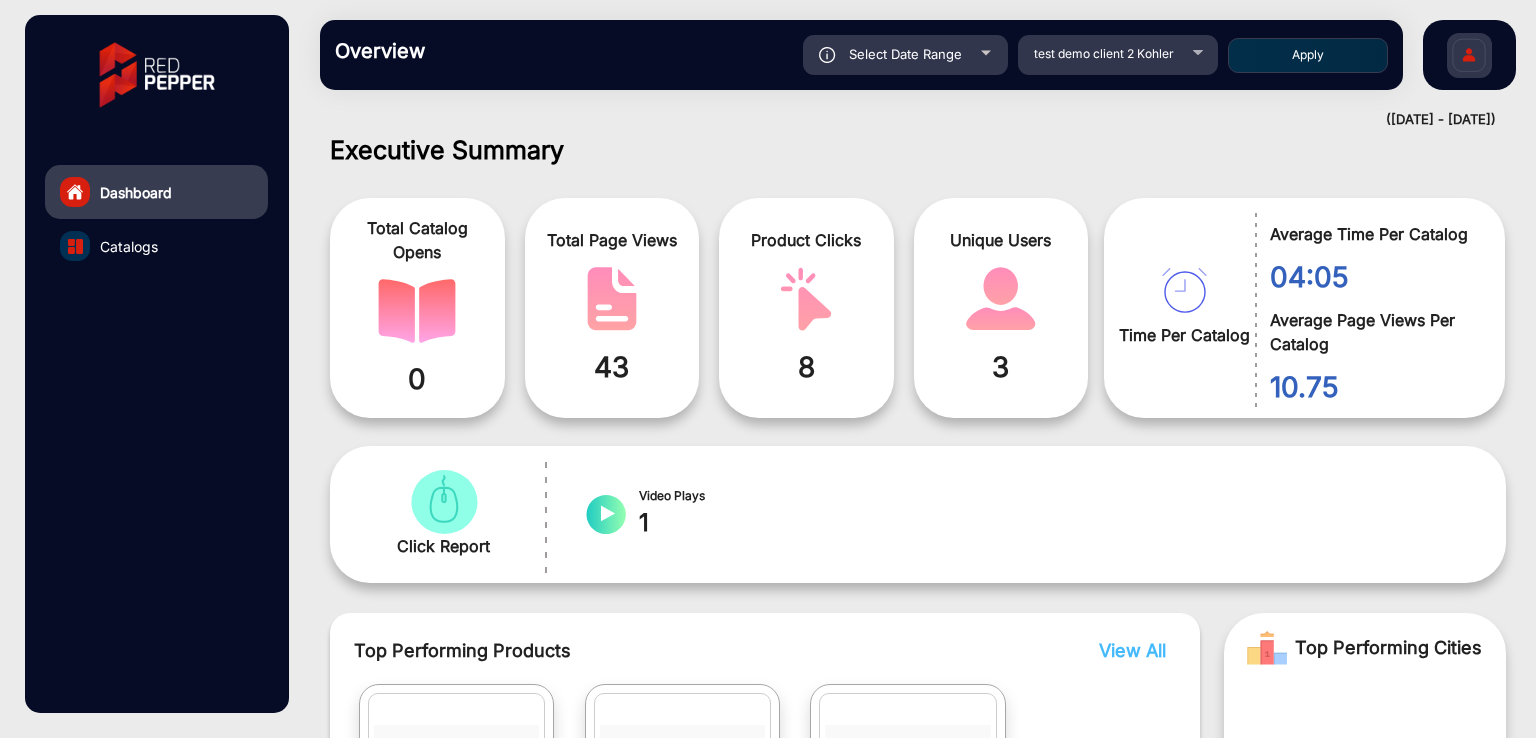 scroll, scrollTop: 999101, scrollLeft: 998828, axis: both 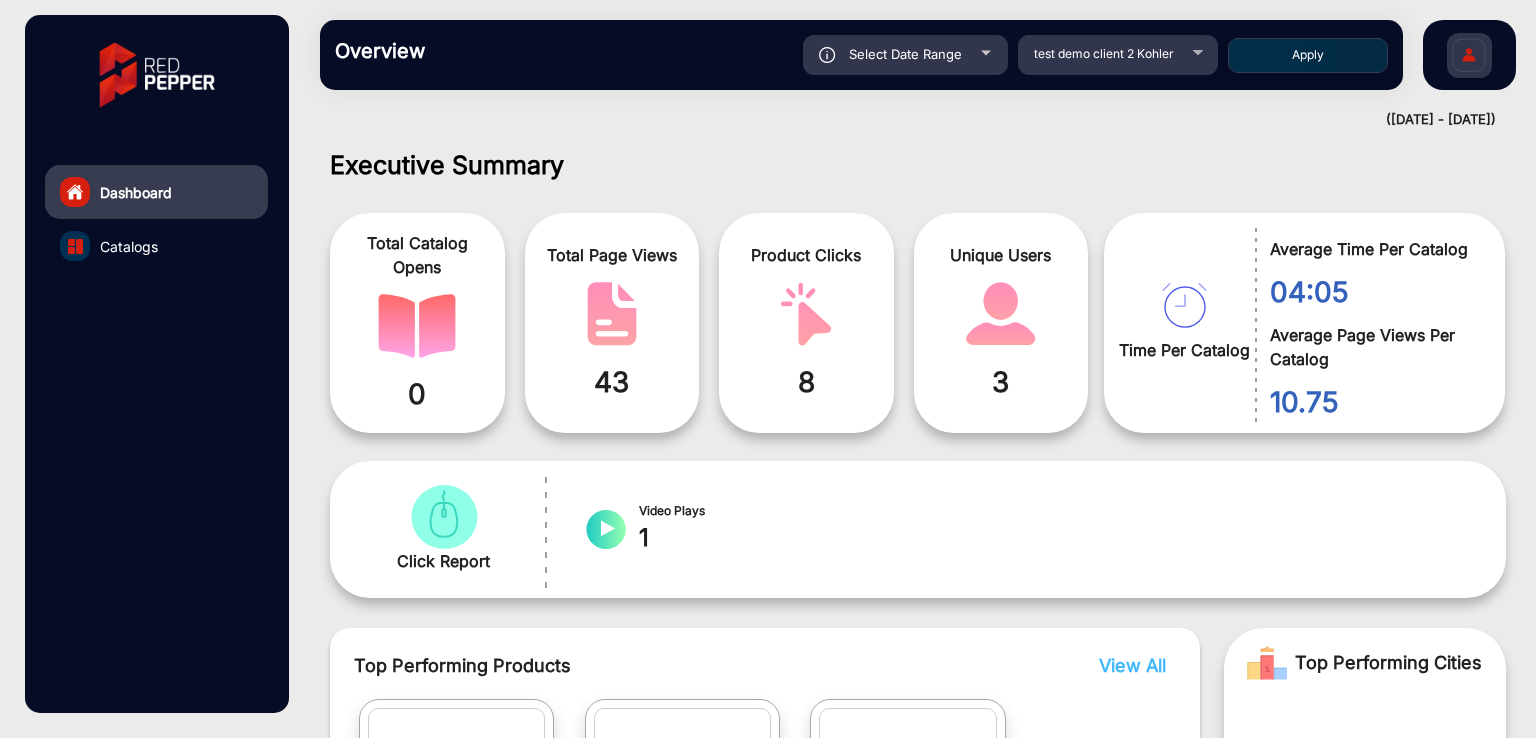 click on "Select Date Range" 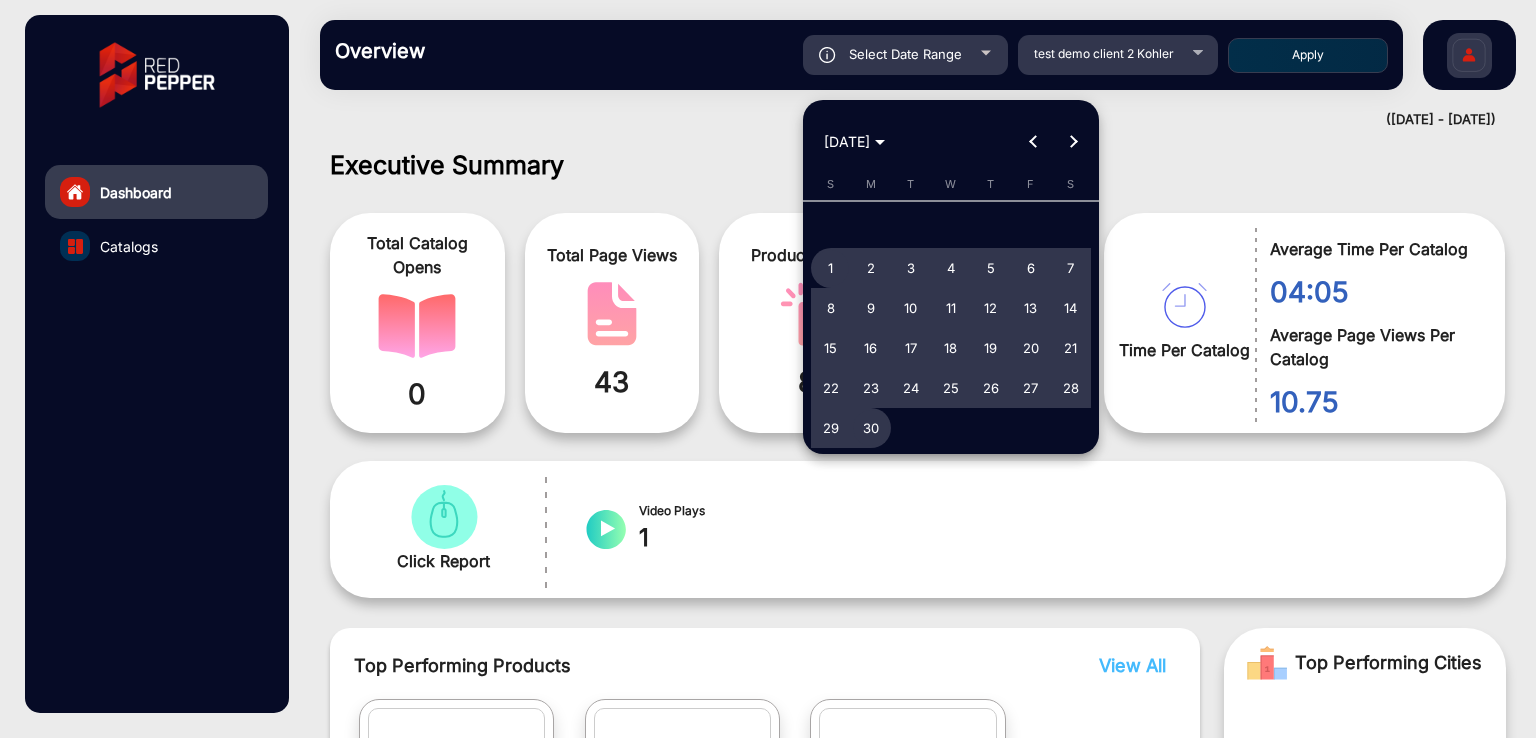 click at bounding box center [1034, 142] 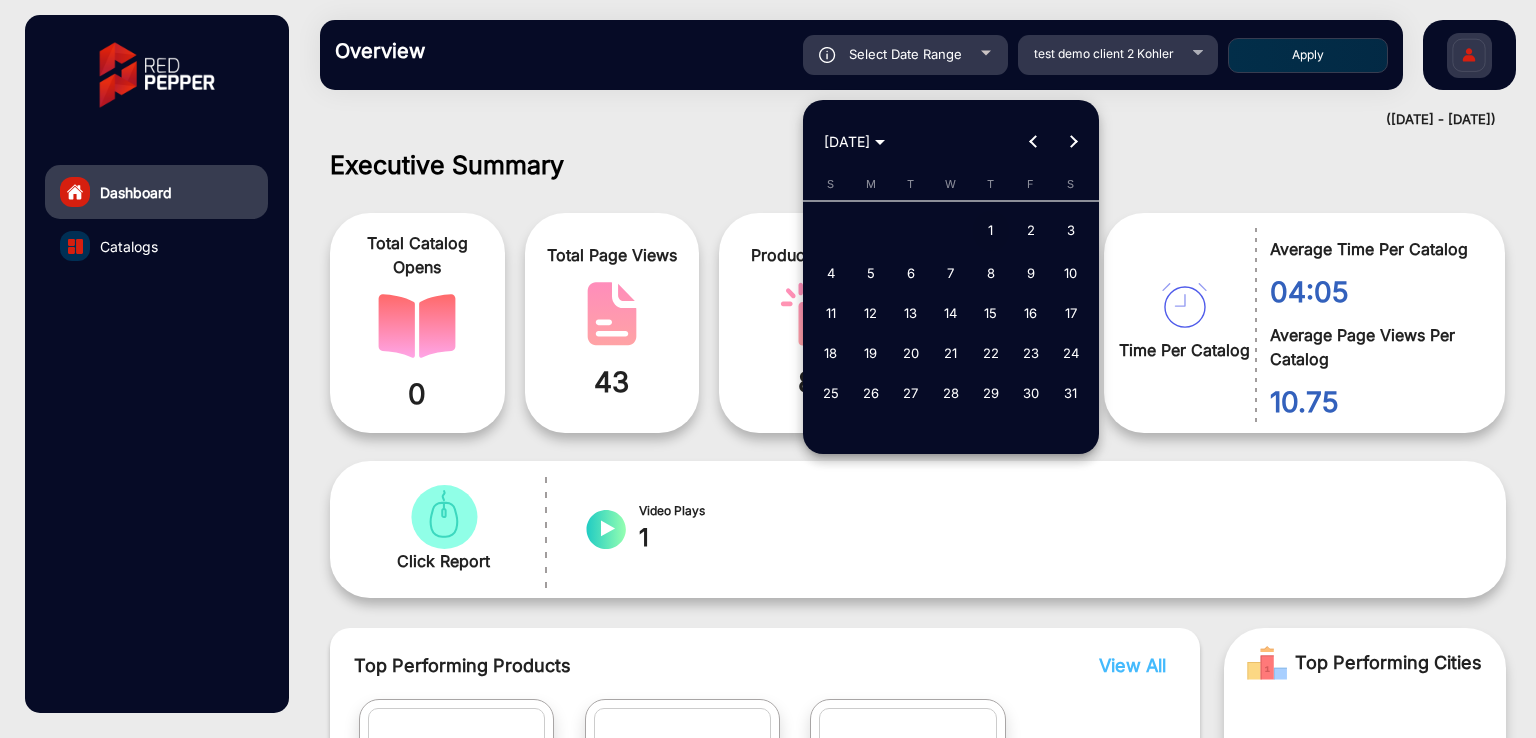 click on "1" at bounding box center [991, 231] 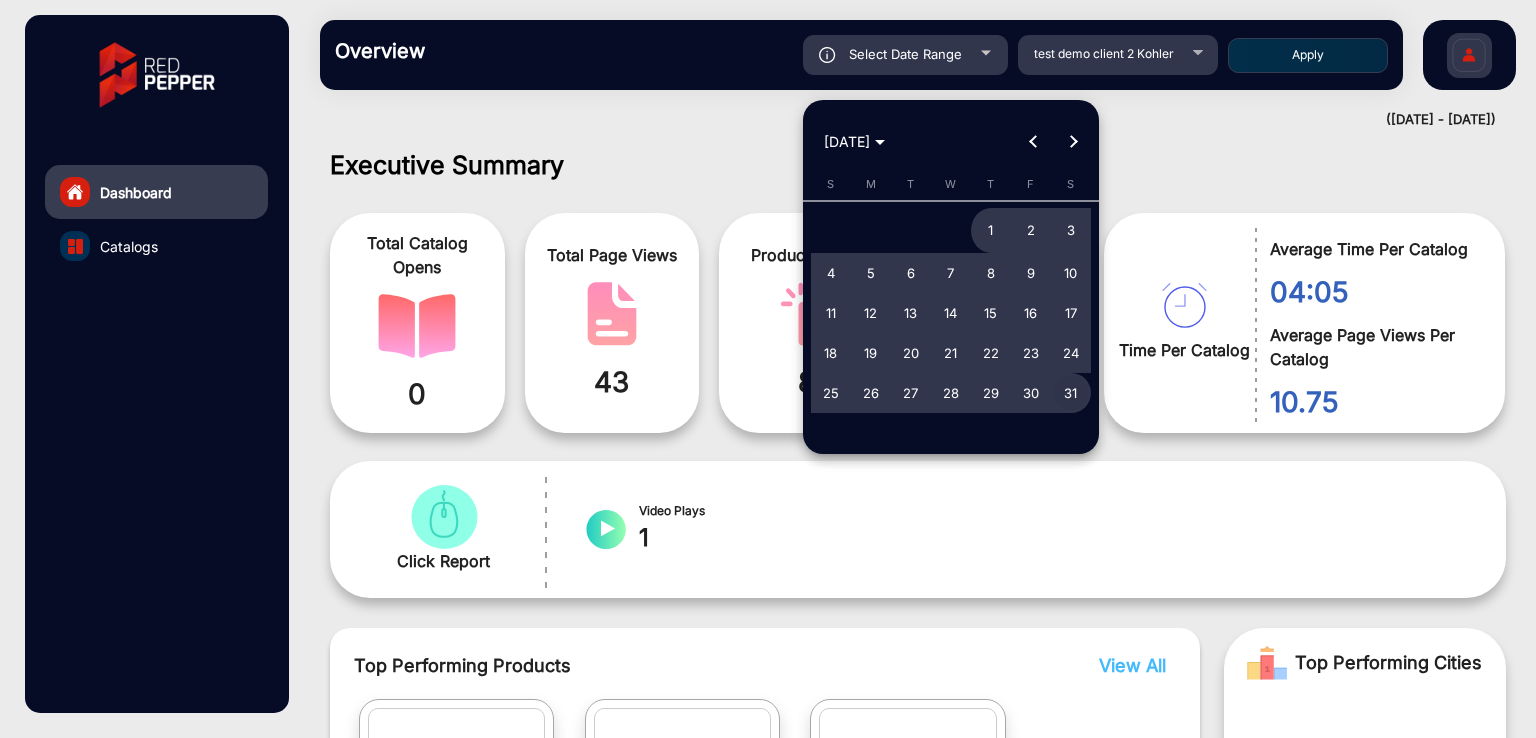 click on "31" at bounding box center [1071, 393] 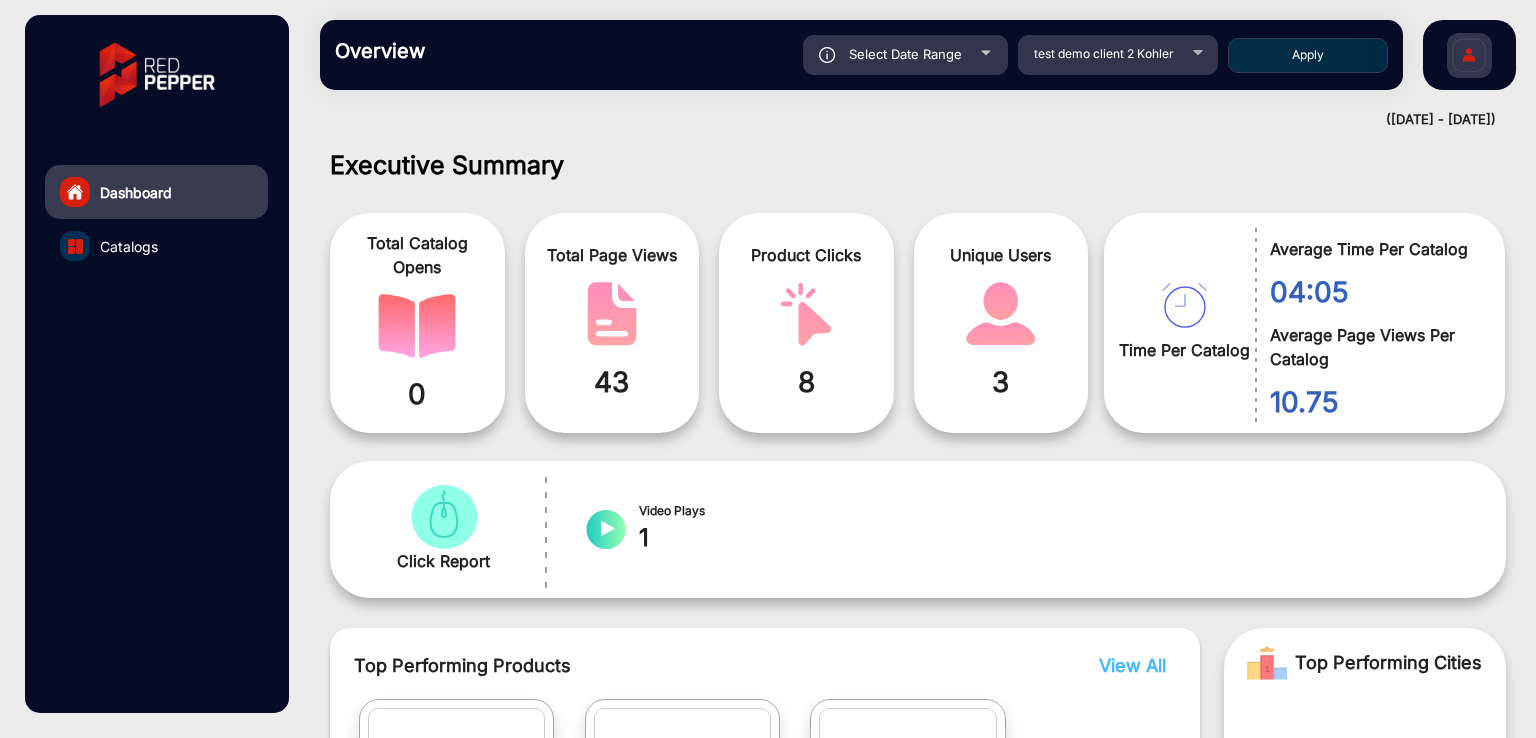 click on "Apply" 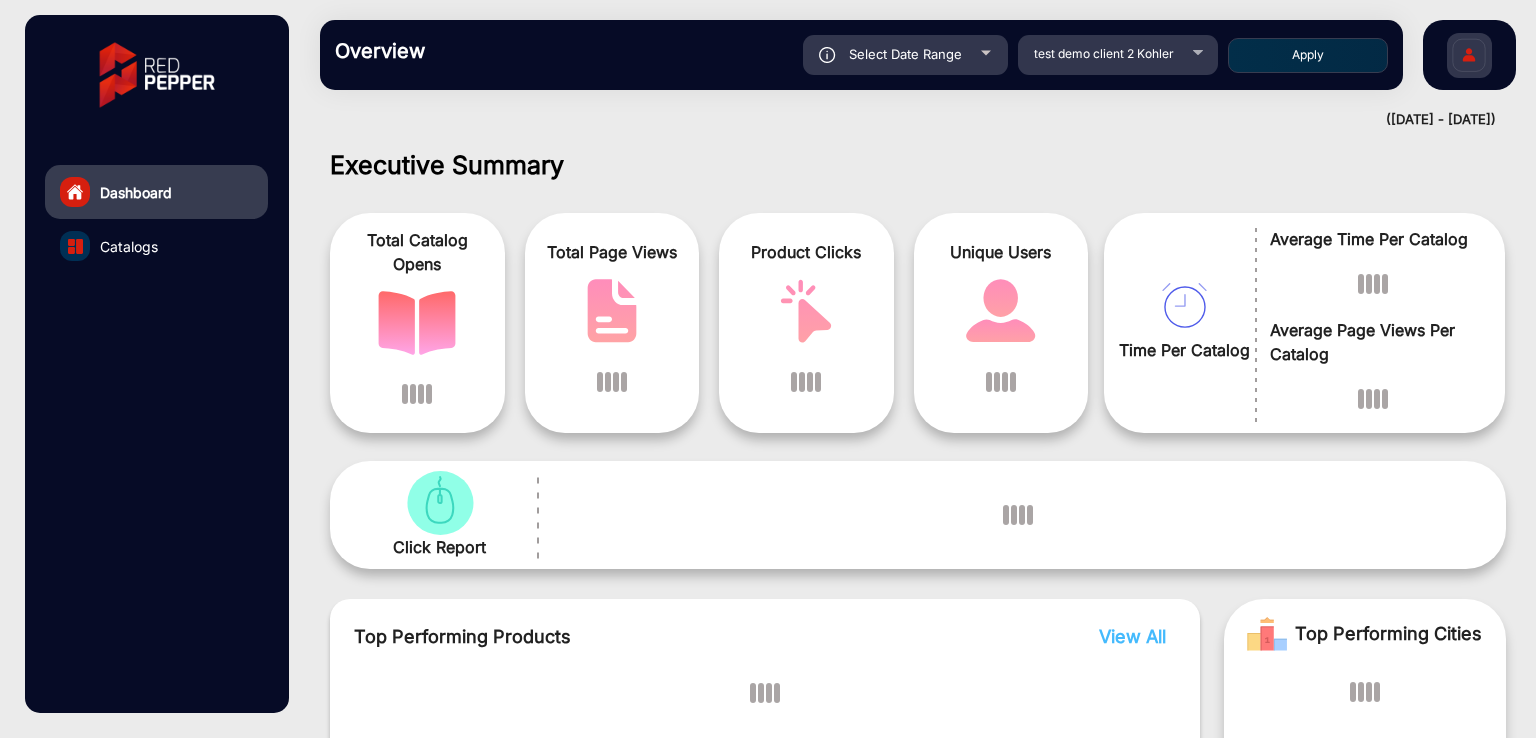 scroll, scrollTop: 15, scrollLeft: 0, axis: vertical 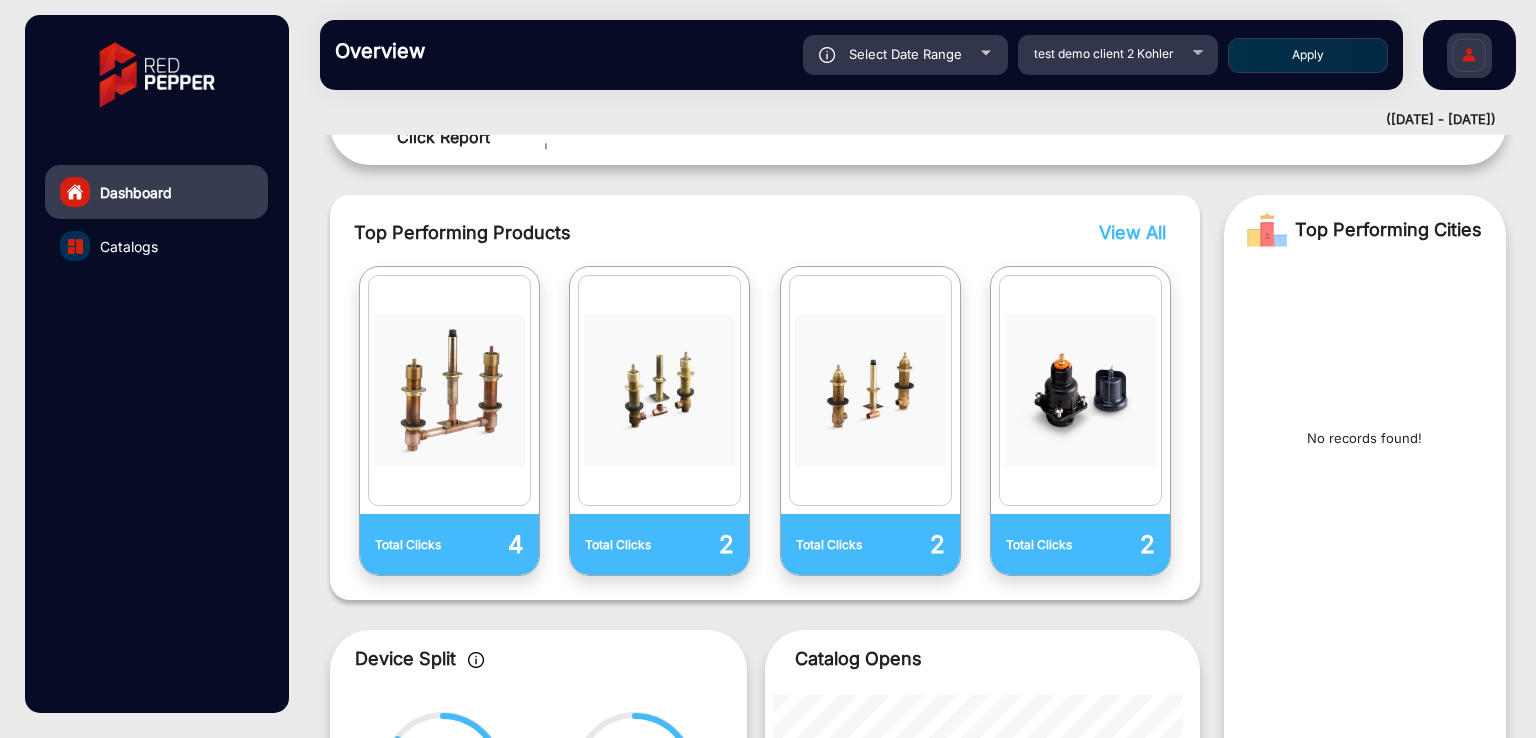 click on "Catalogs" 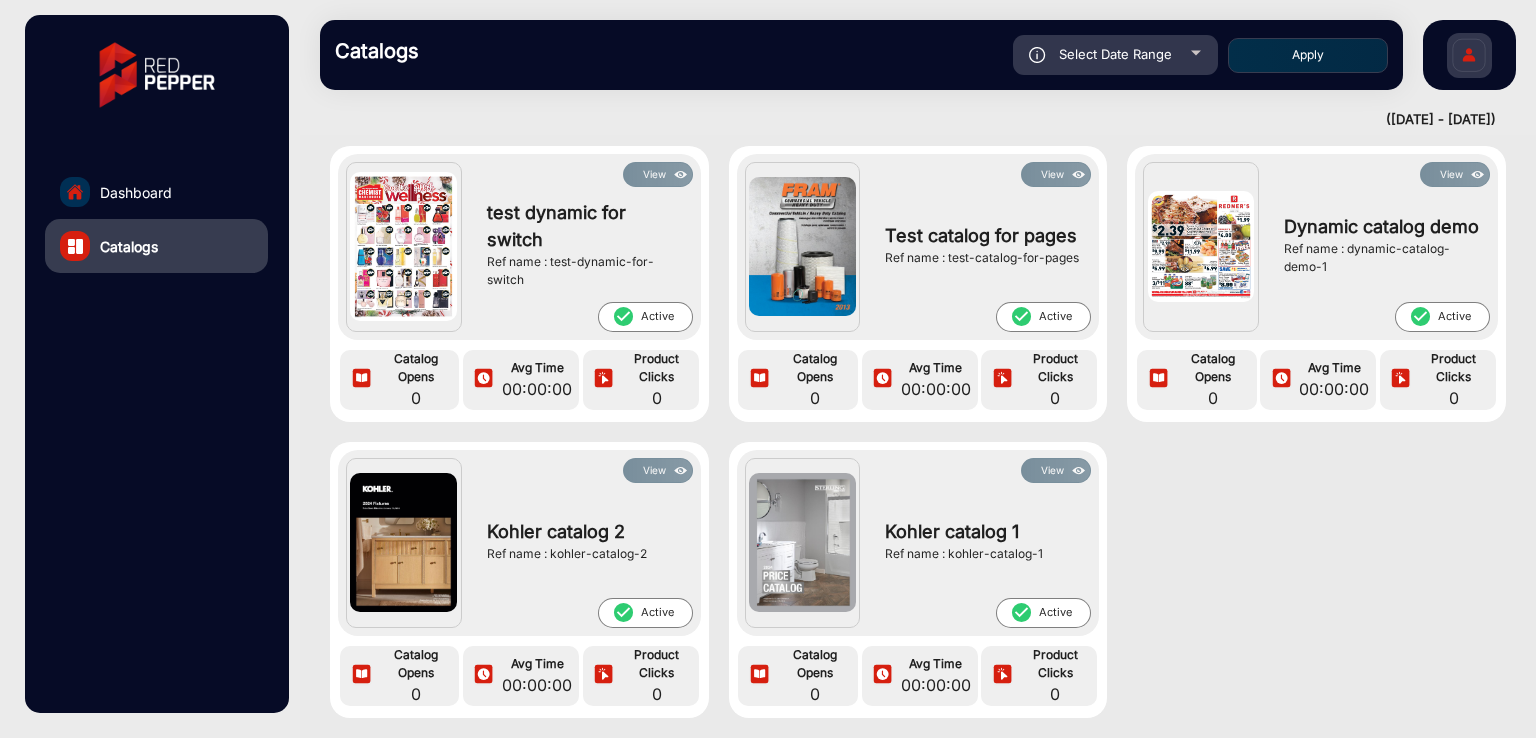 scroll, scrollTop: 0, scrollLeft: 0, axis: both 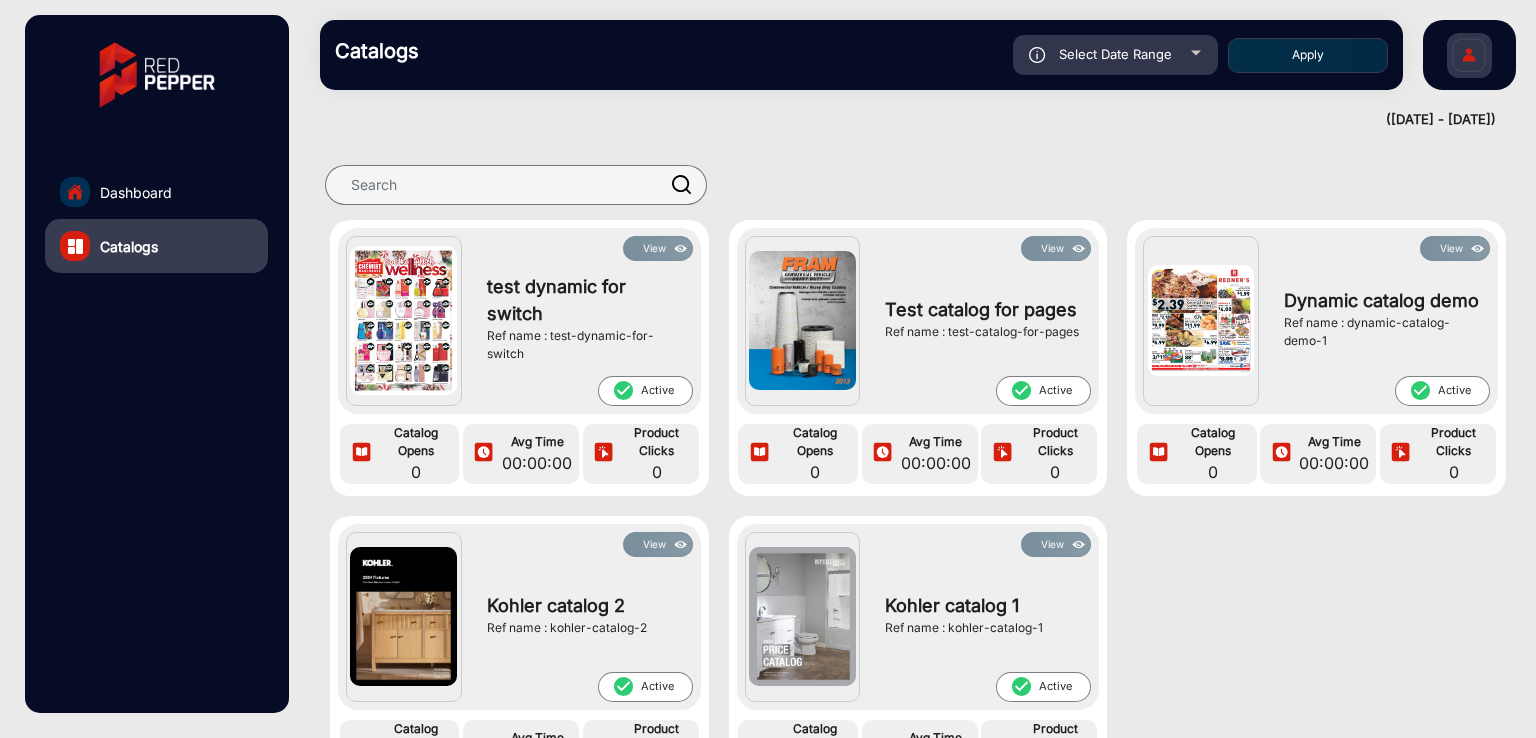 click on "Dashboard" 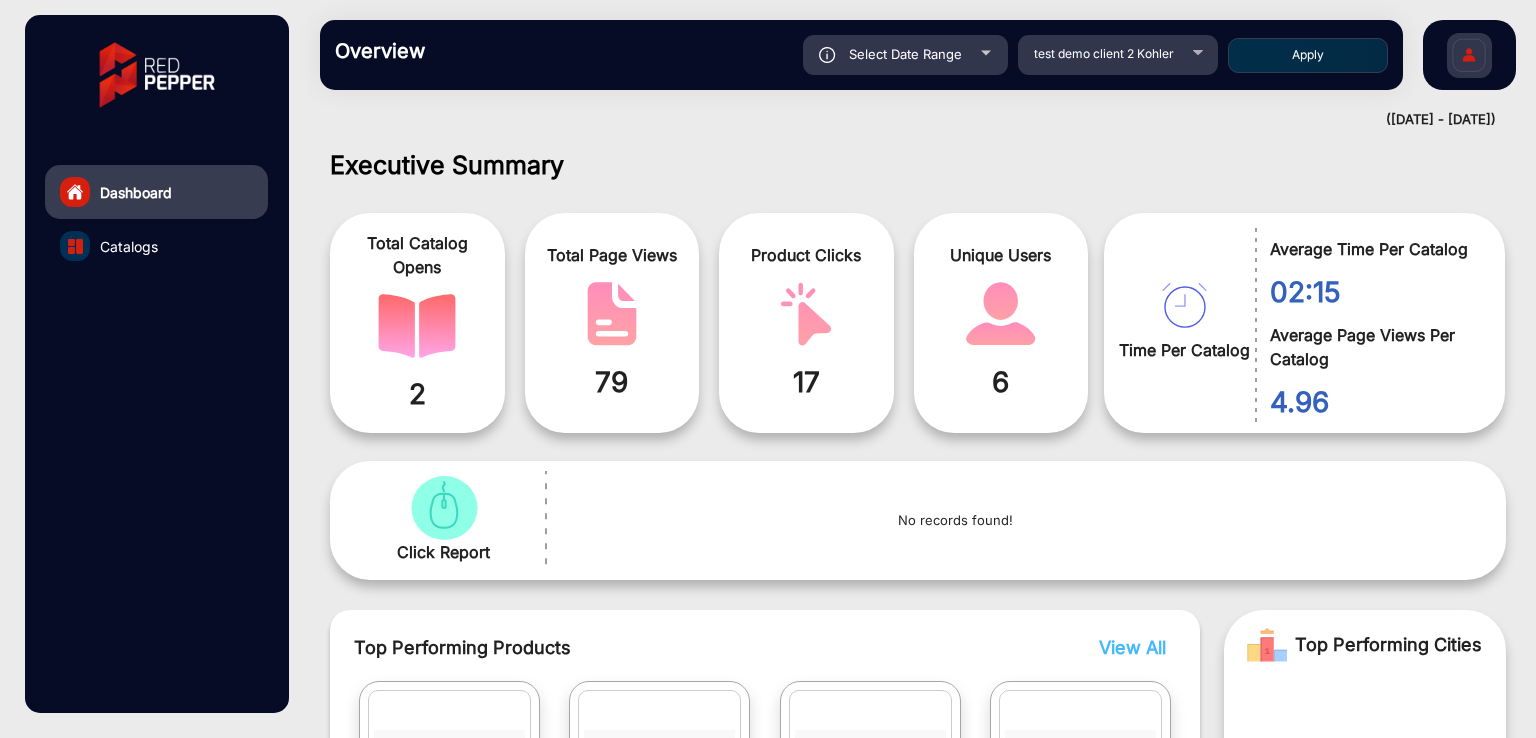 scroll, scrollTop: 15, scrollLeft: 0, axis: vertical 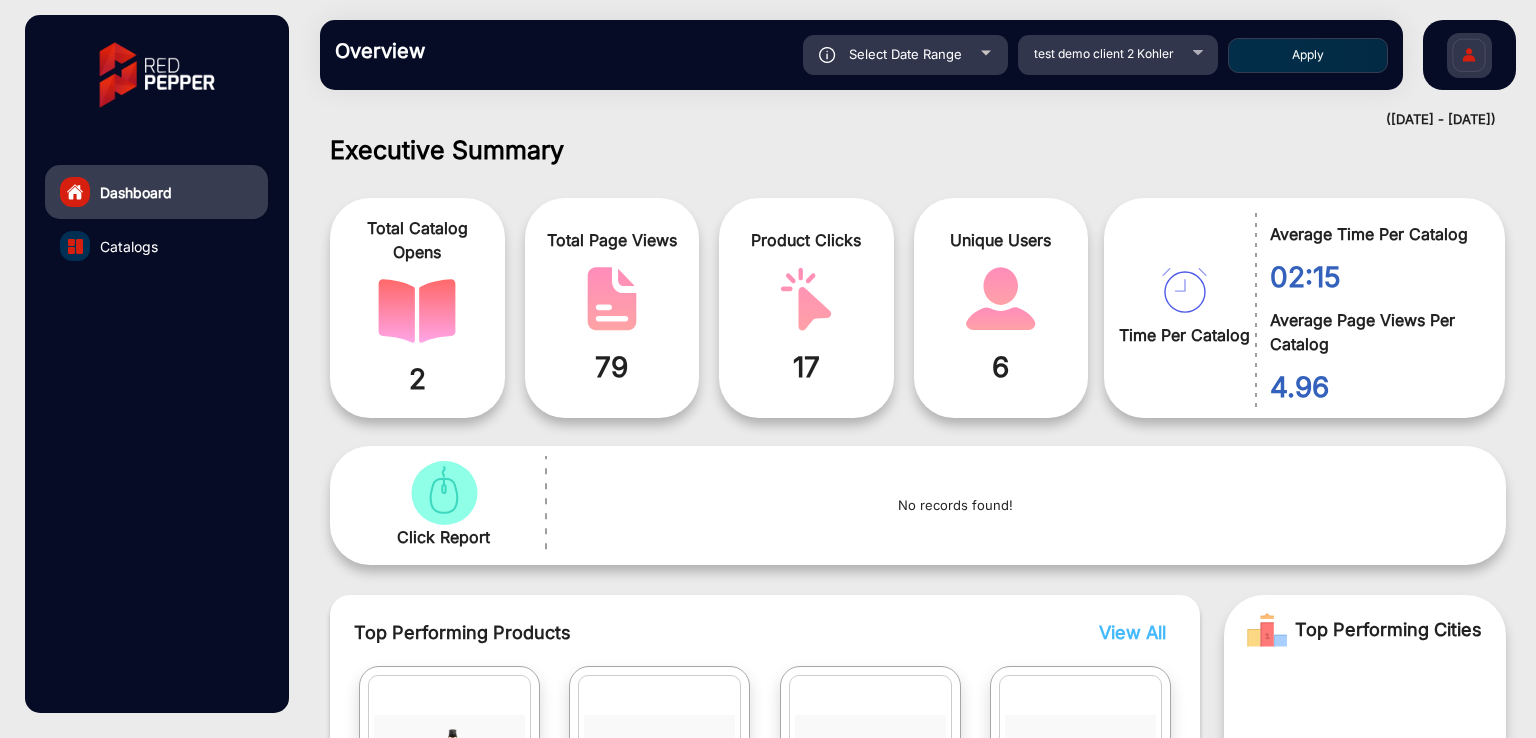 click on "Catalogs" 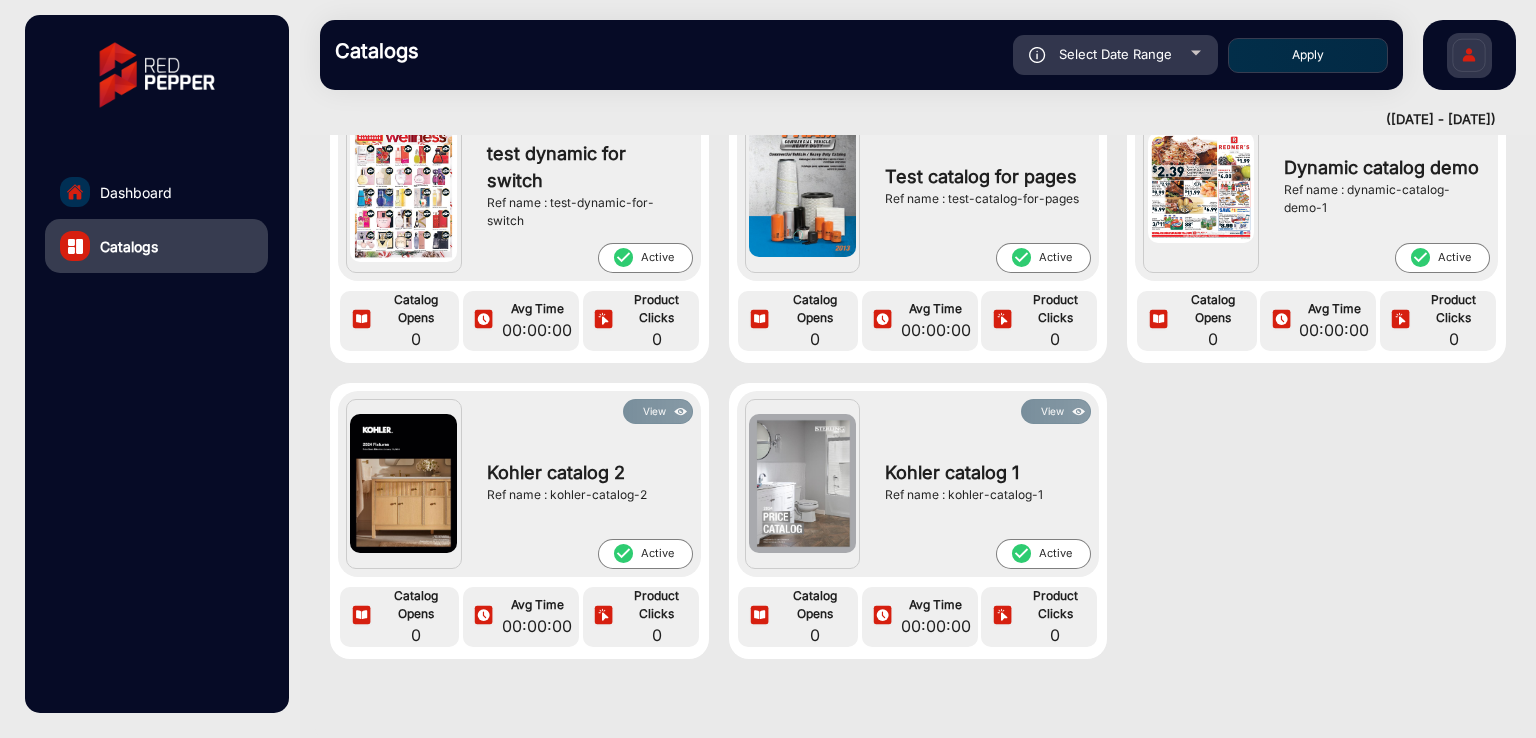 click on "Dashboard" 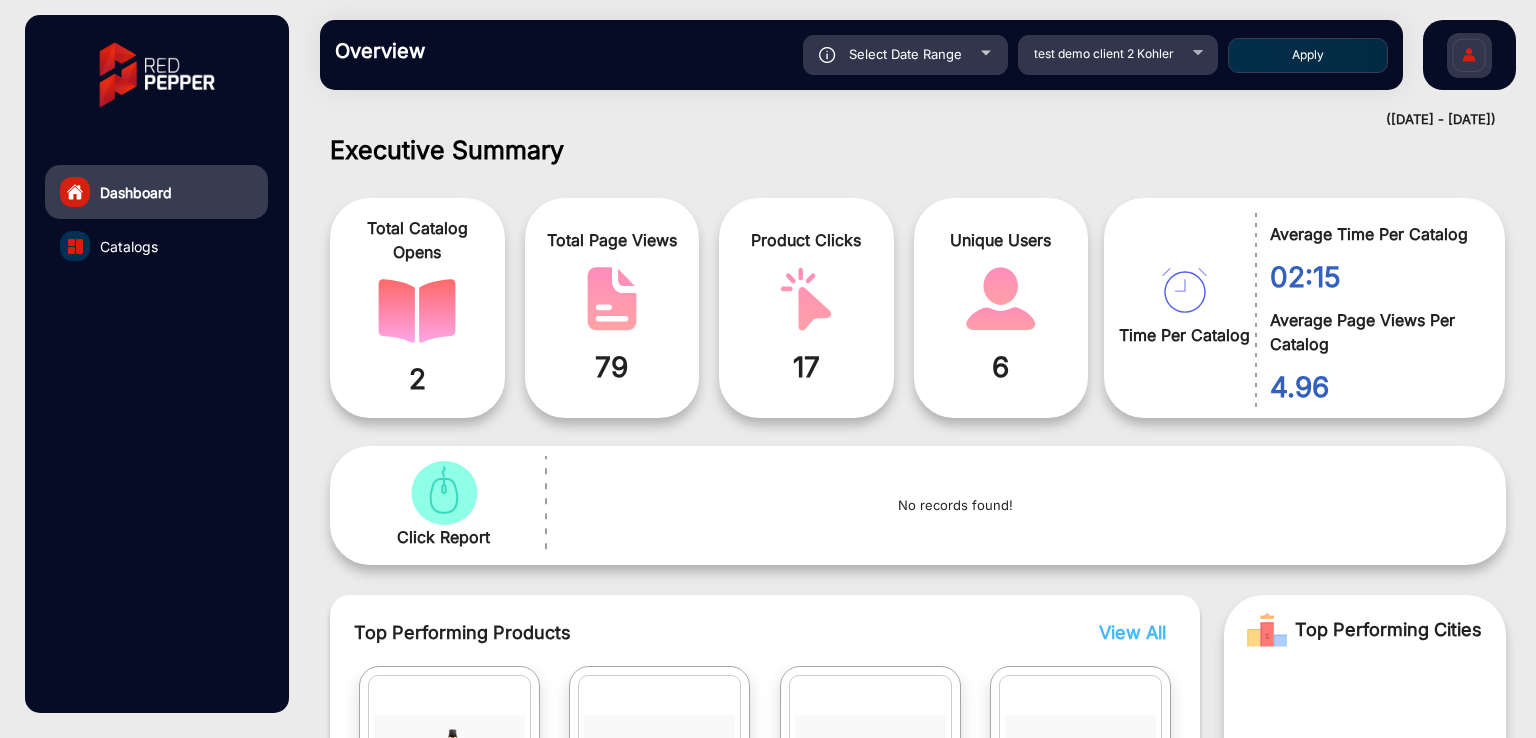 click on "Select Date Range" 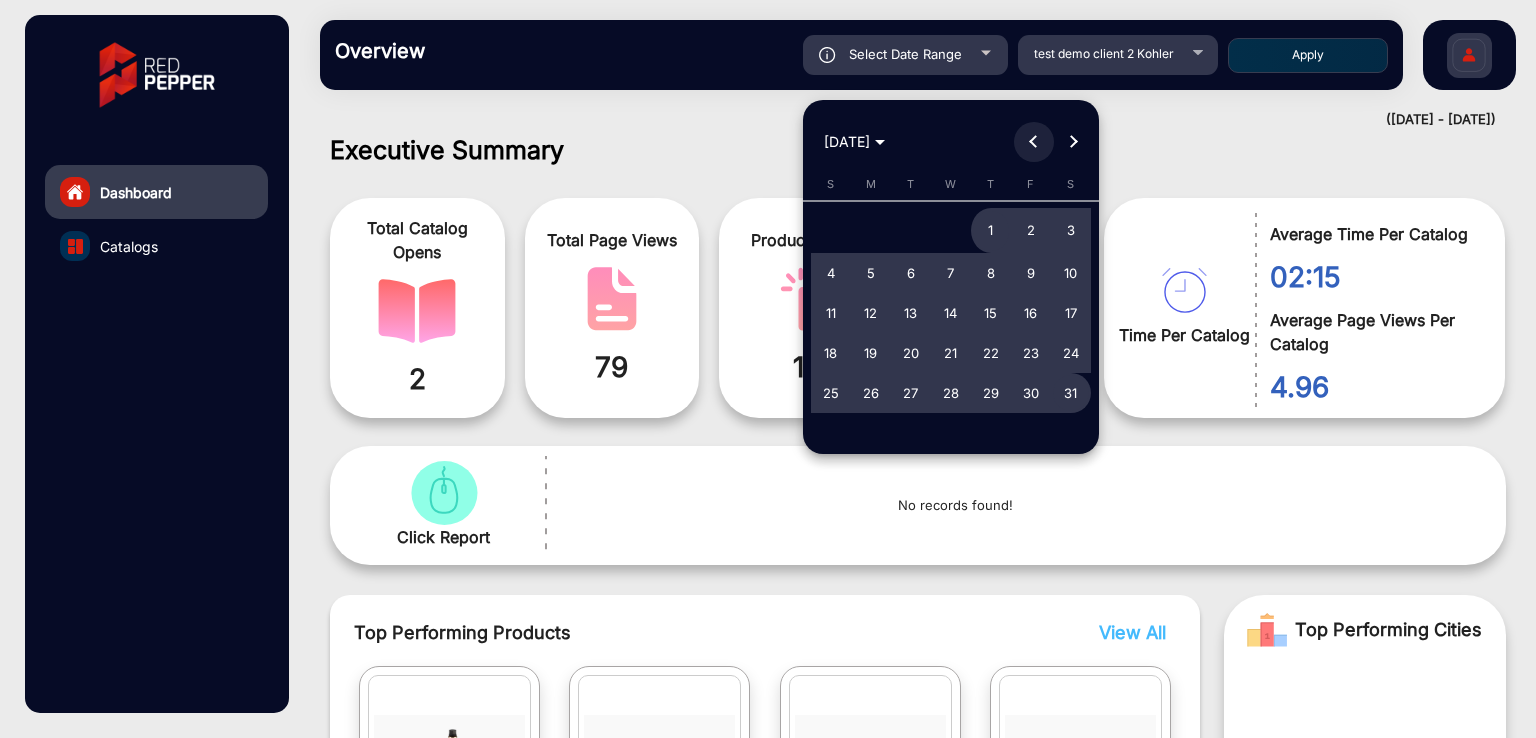 click at bounding box center [1034, 142] 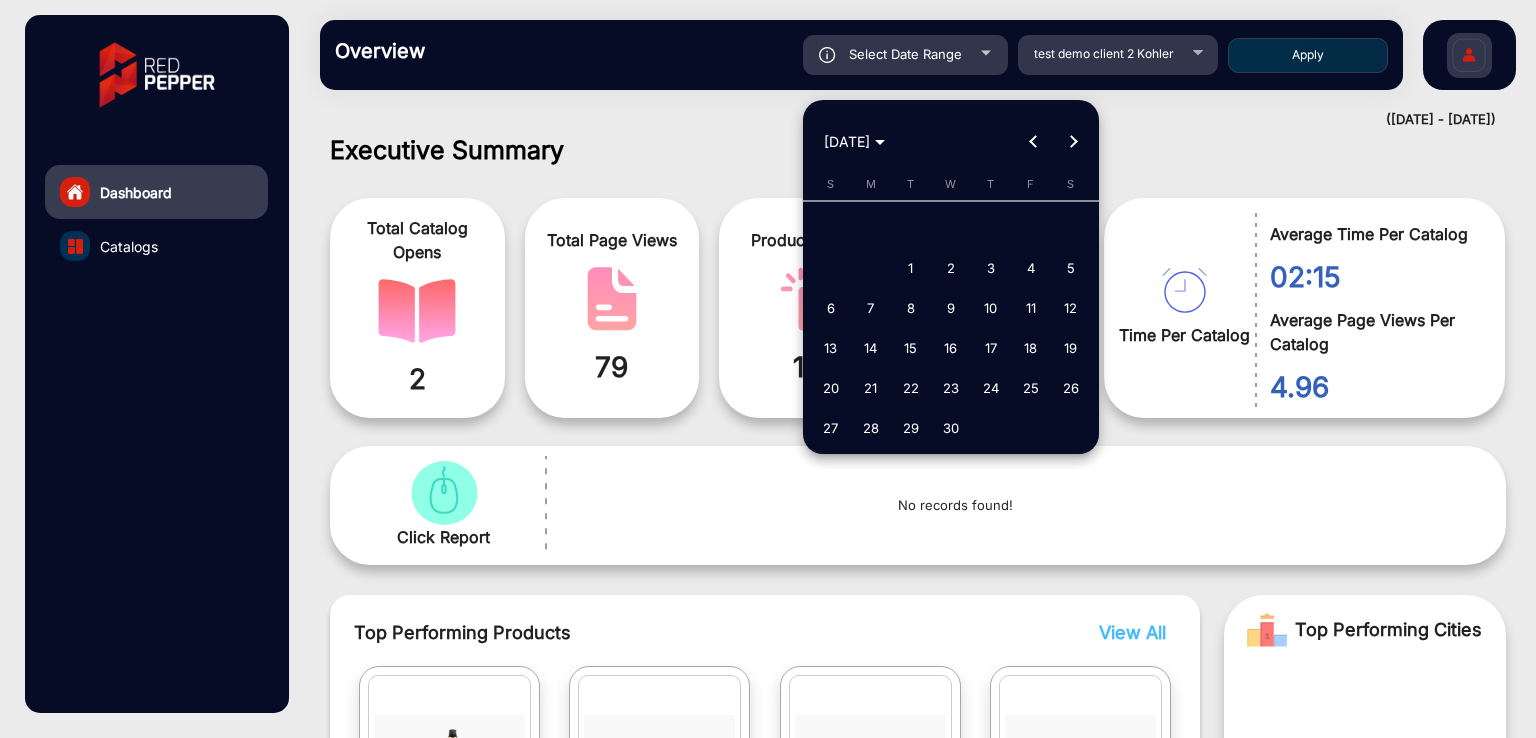 click on "1" at bounding box center (911, 268) 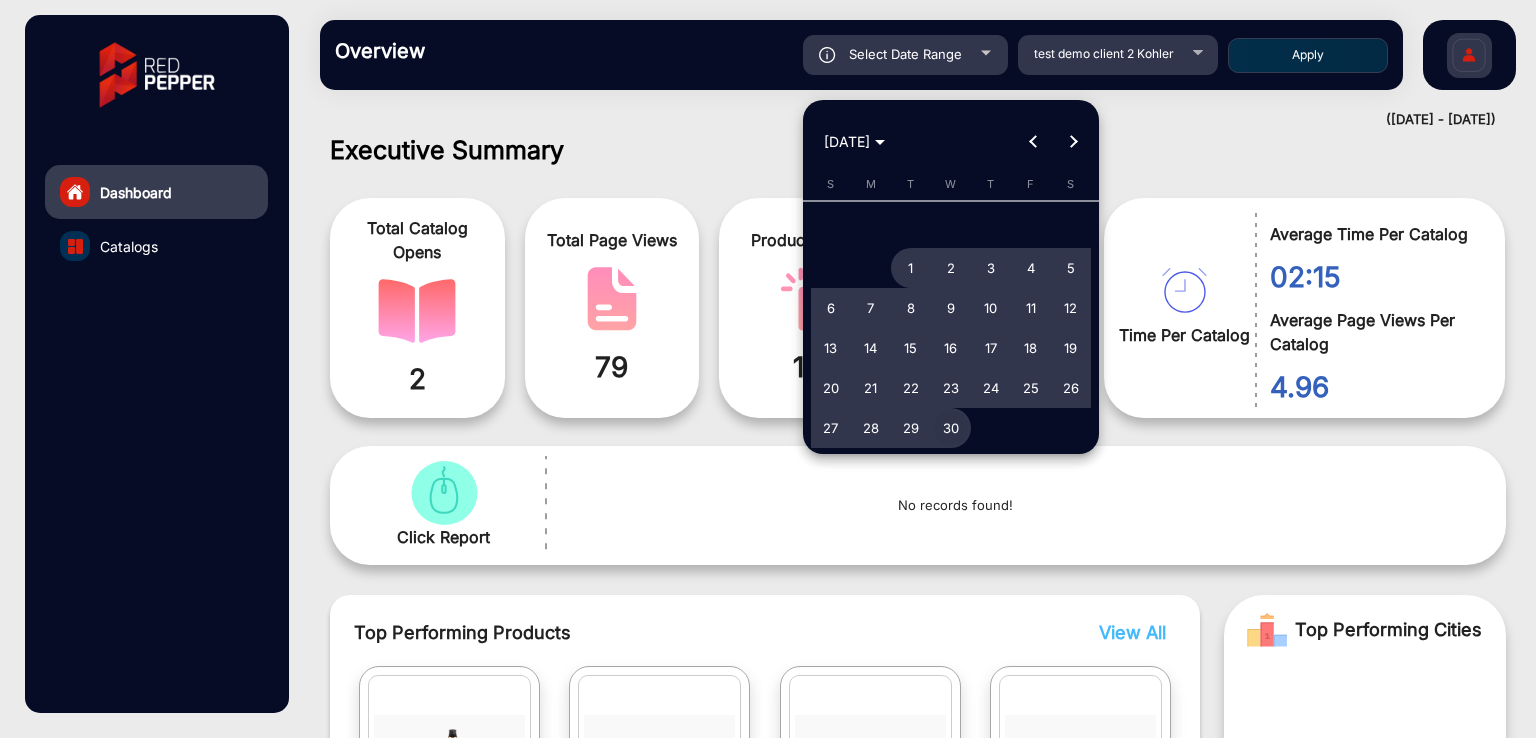 click on "30" at bounding box center [951, 428] 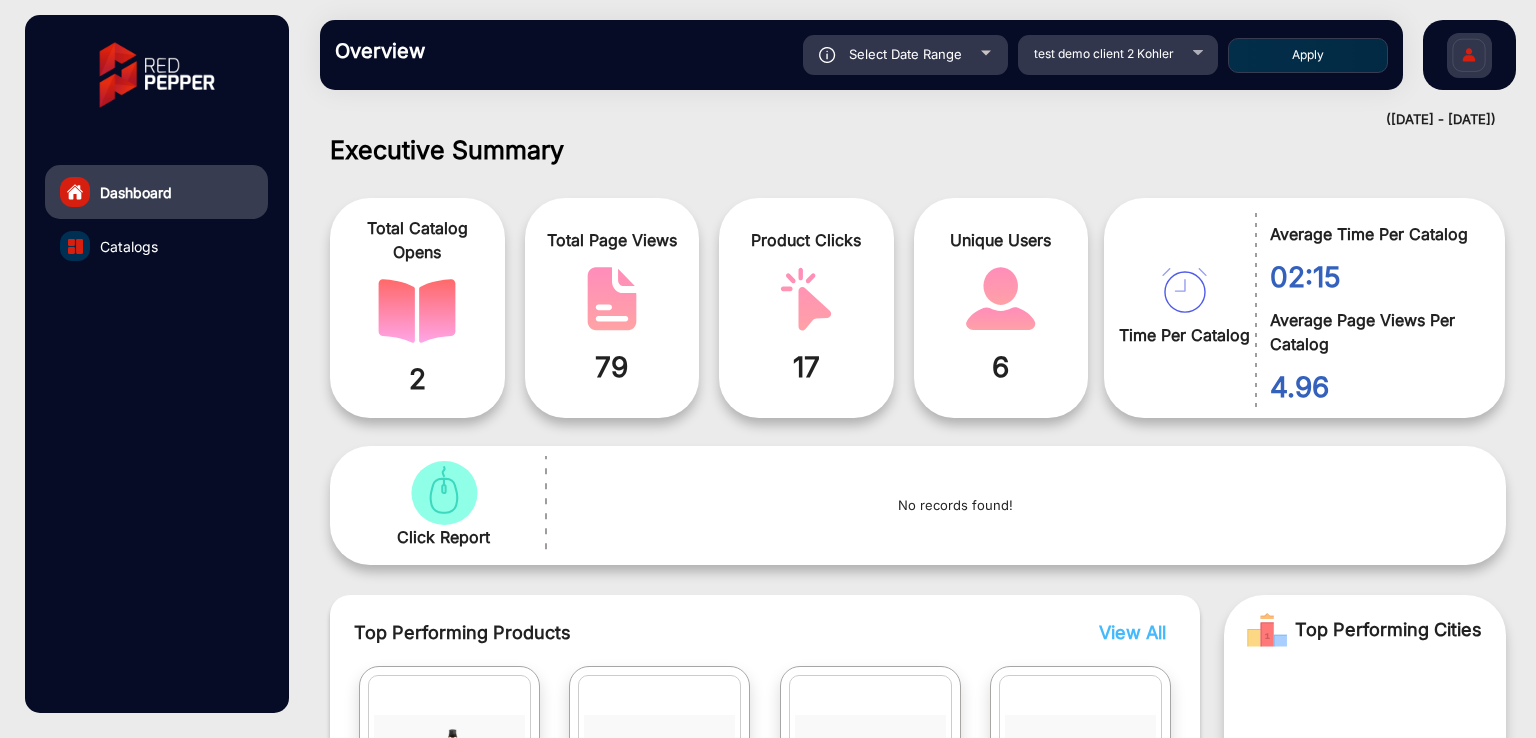 click on "Apply" 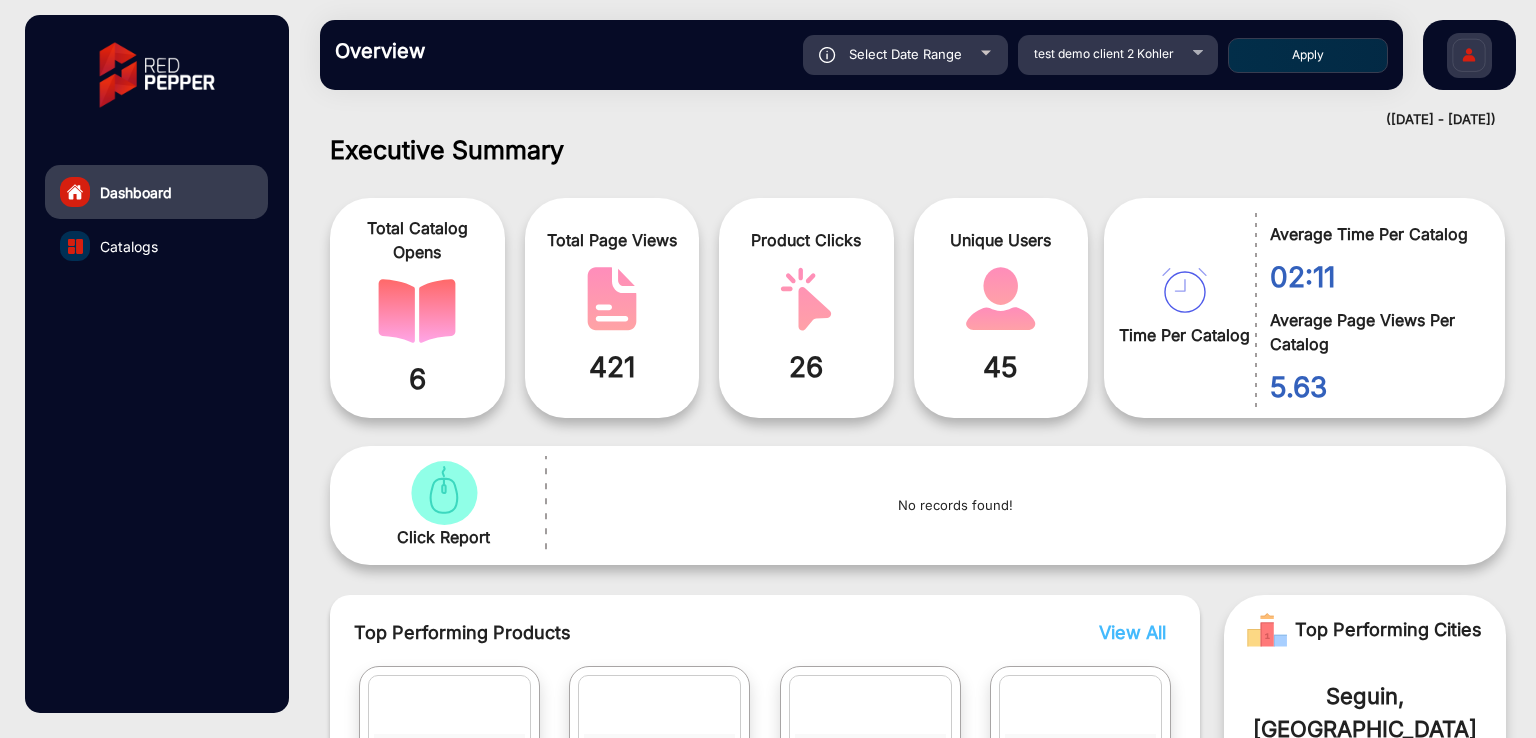 click on "Catalogs" 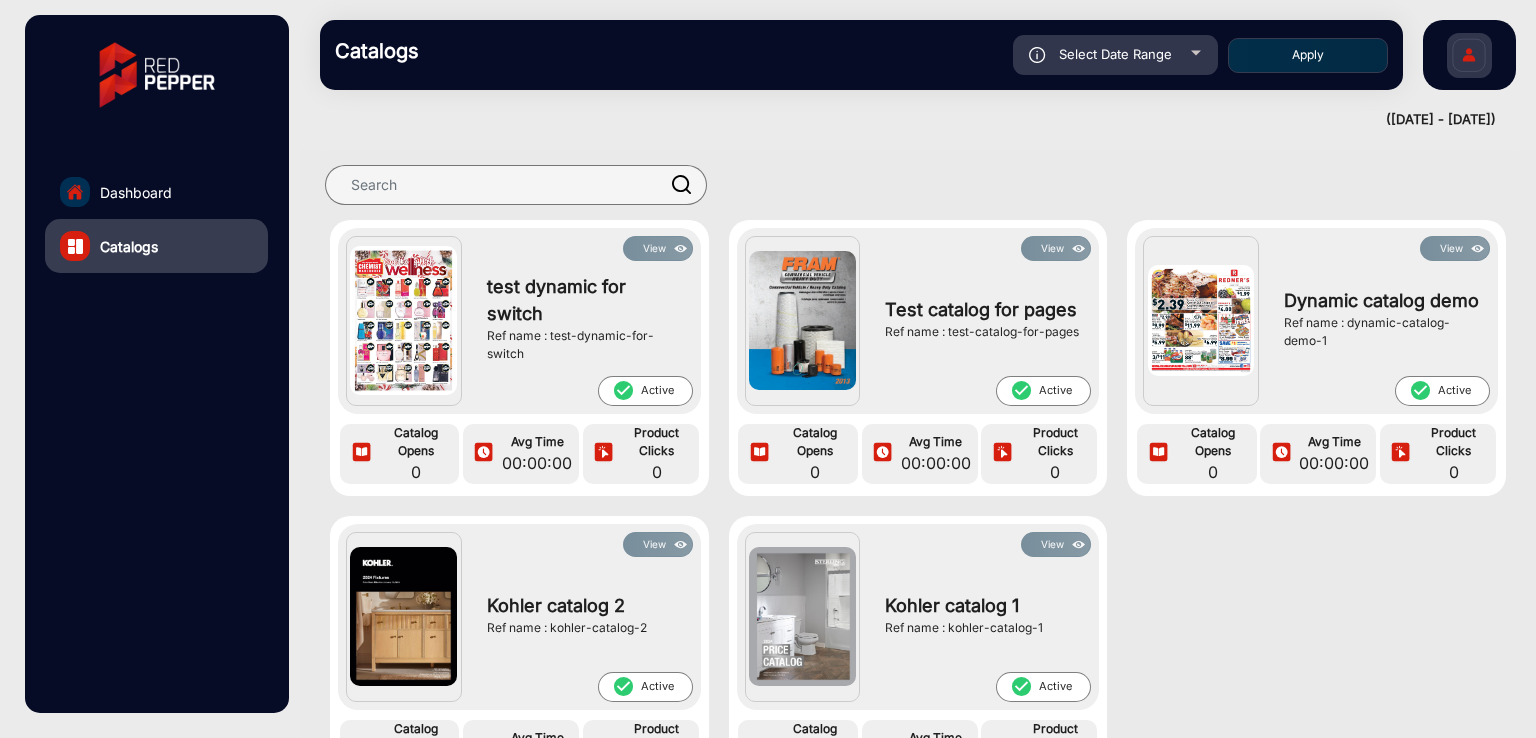 click on "Dashboard" 